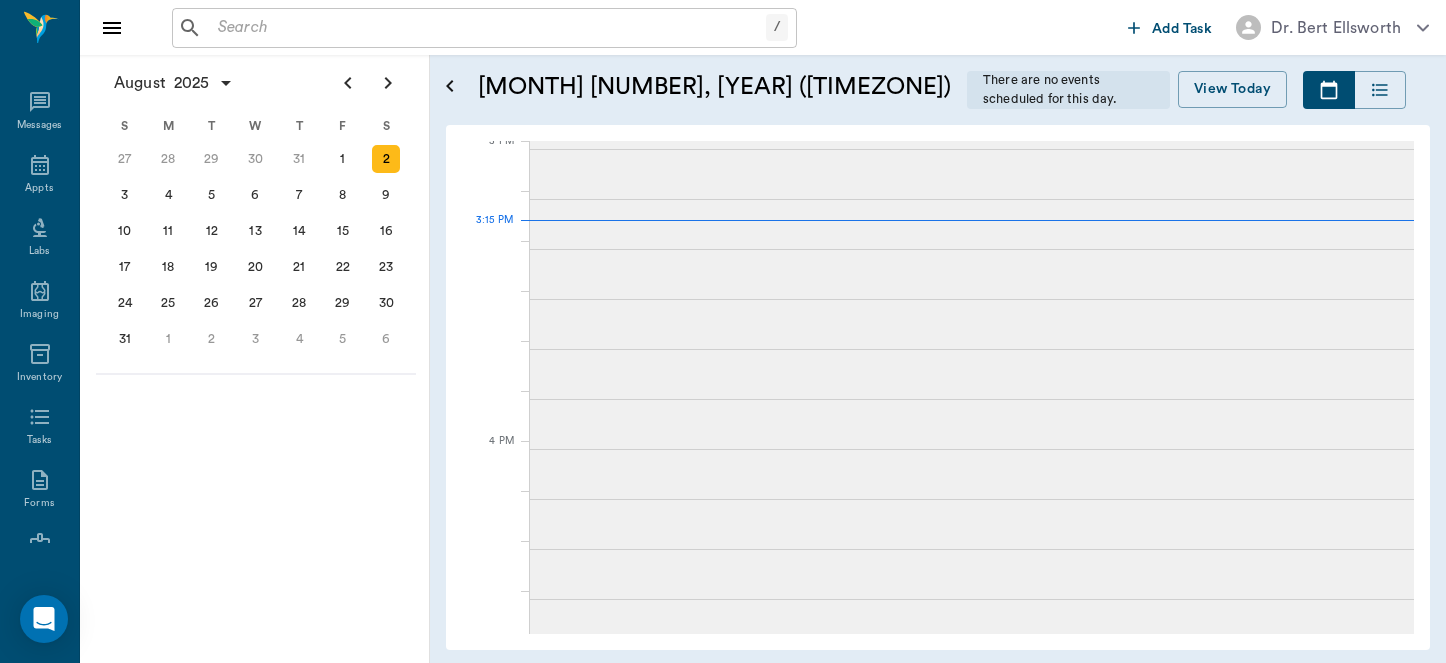scroll, scrollTop: 0, scrollLeft: 0, axis: both 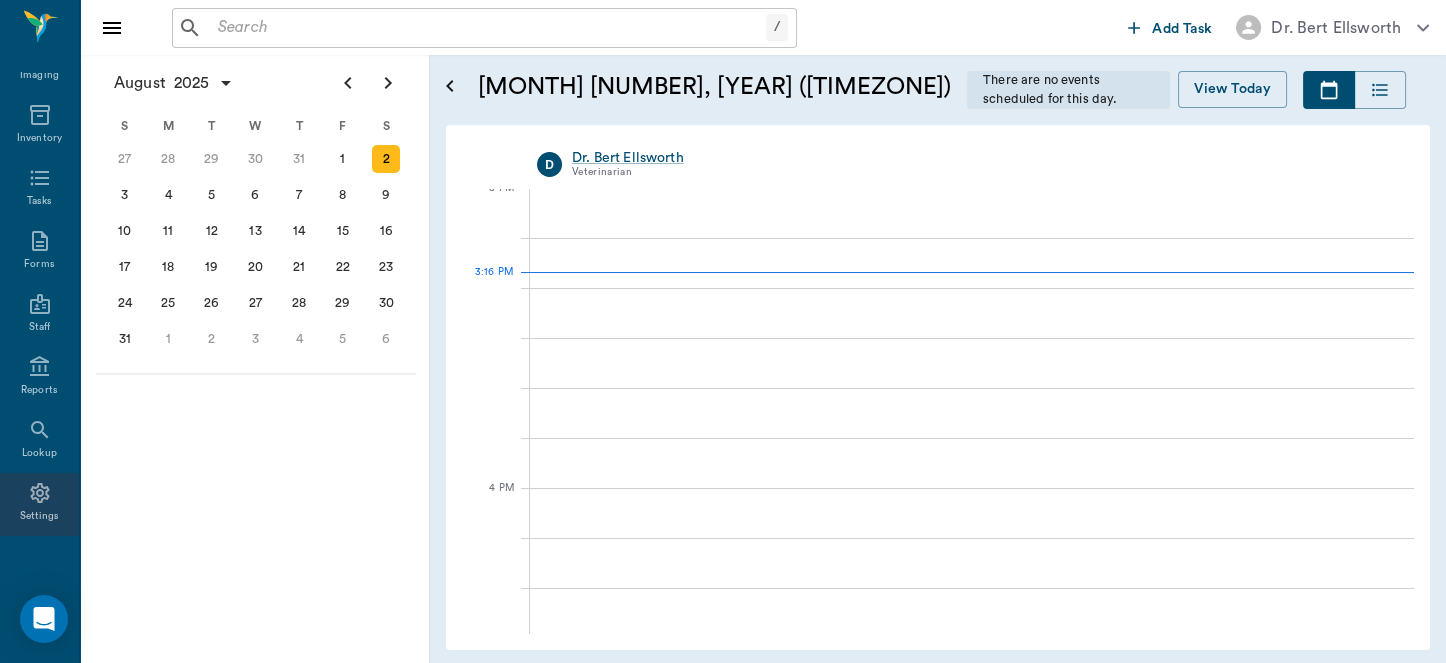 click 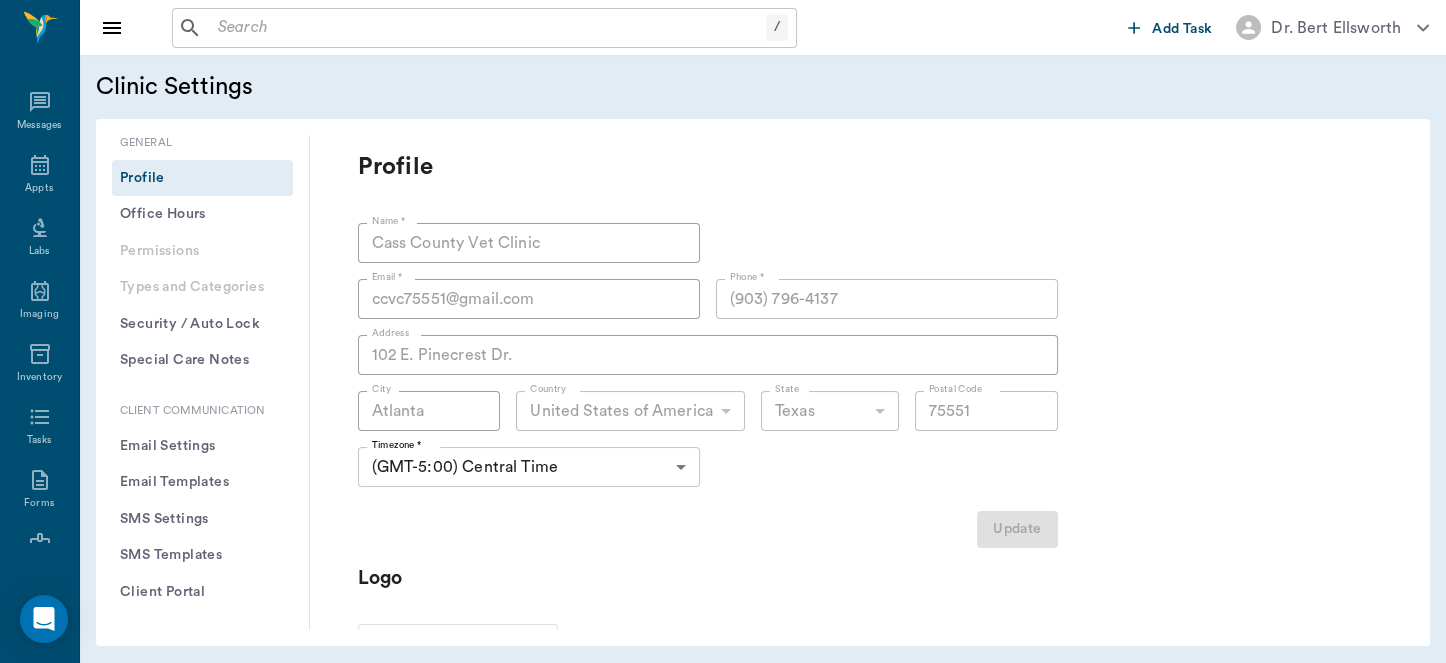 type on "75551" 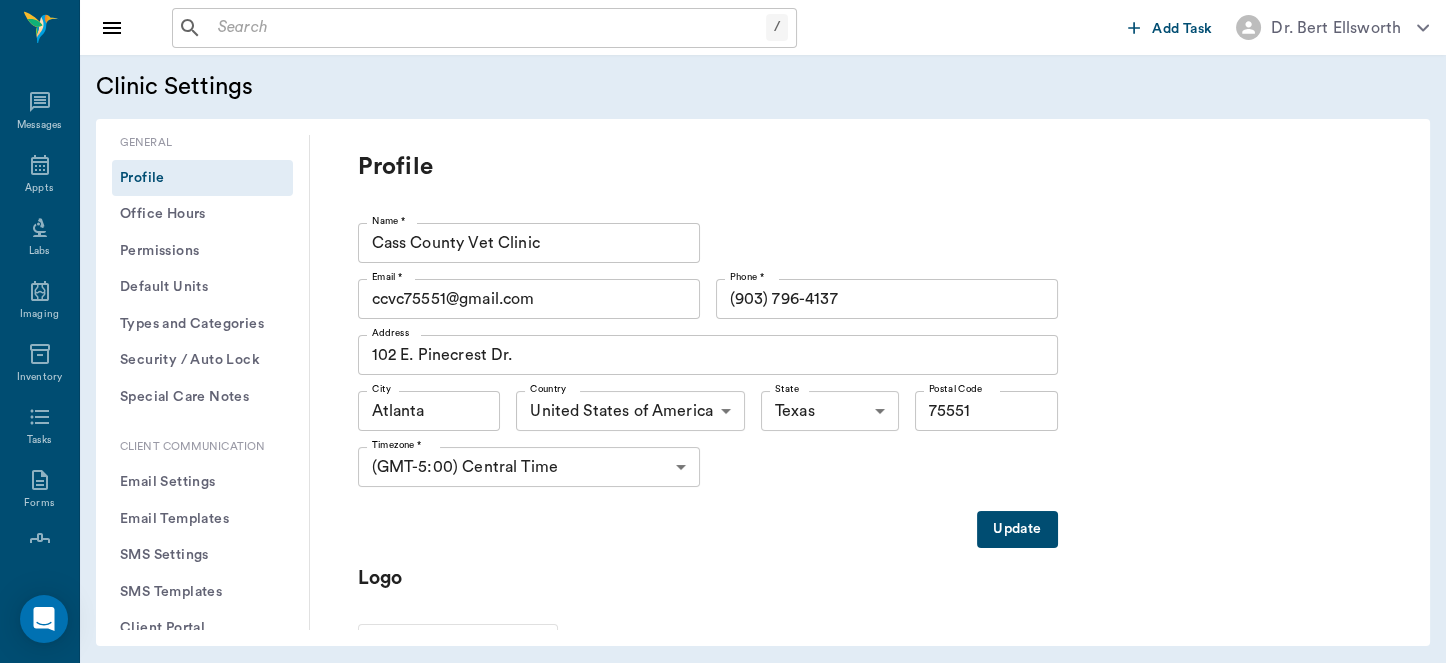 scroll, scrollTop: 239, scrollLeft: 0, axis: vertical 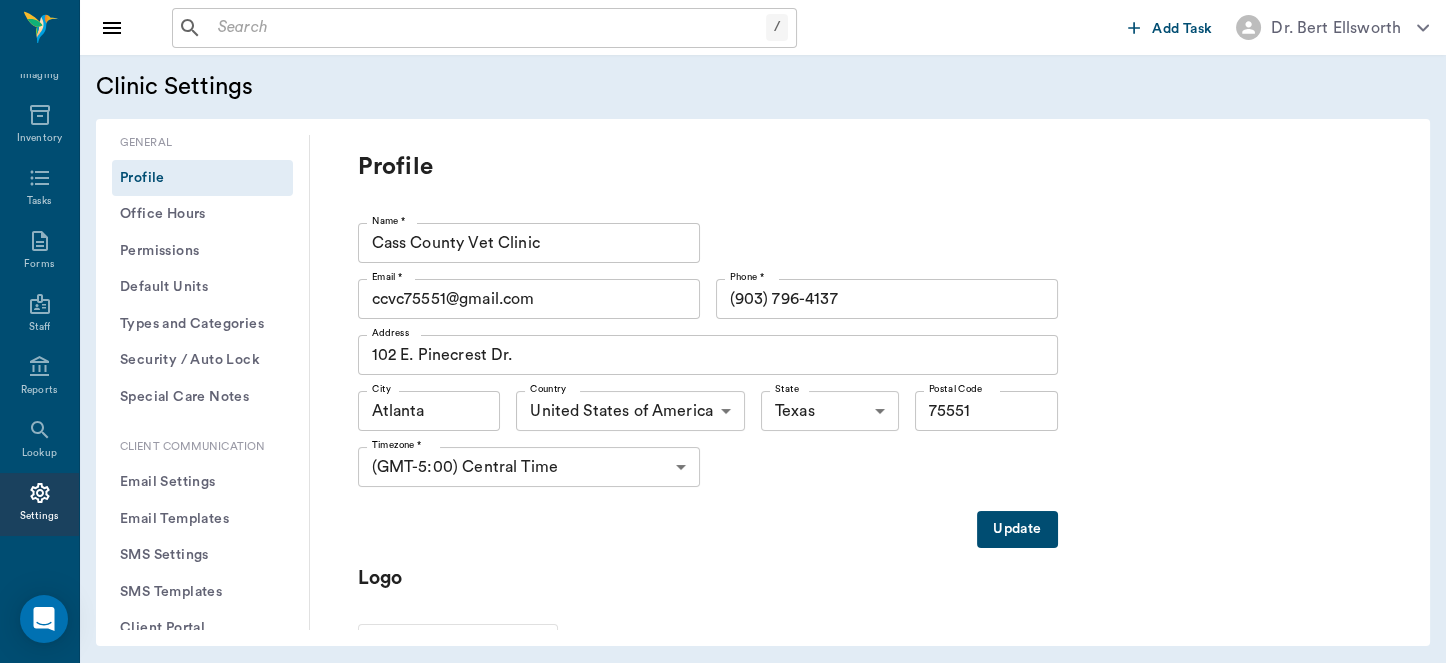 drag, startPoint x: 1414, startPoint y: 240, endPoint x: 1414, endPoint y: 375, distance: 135 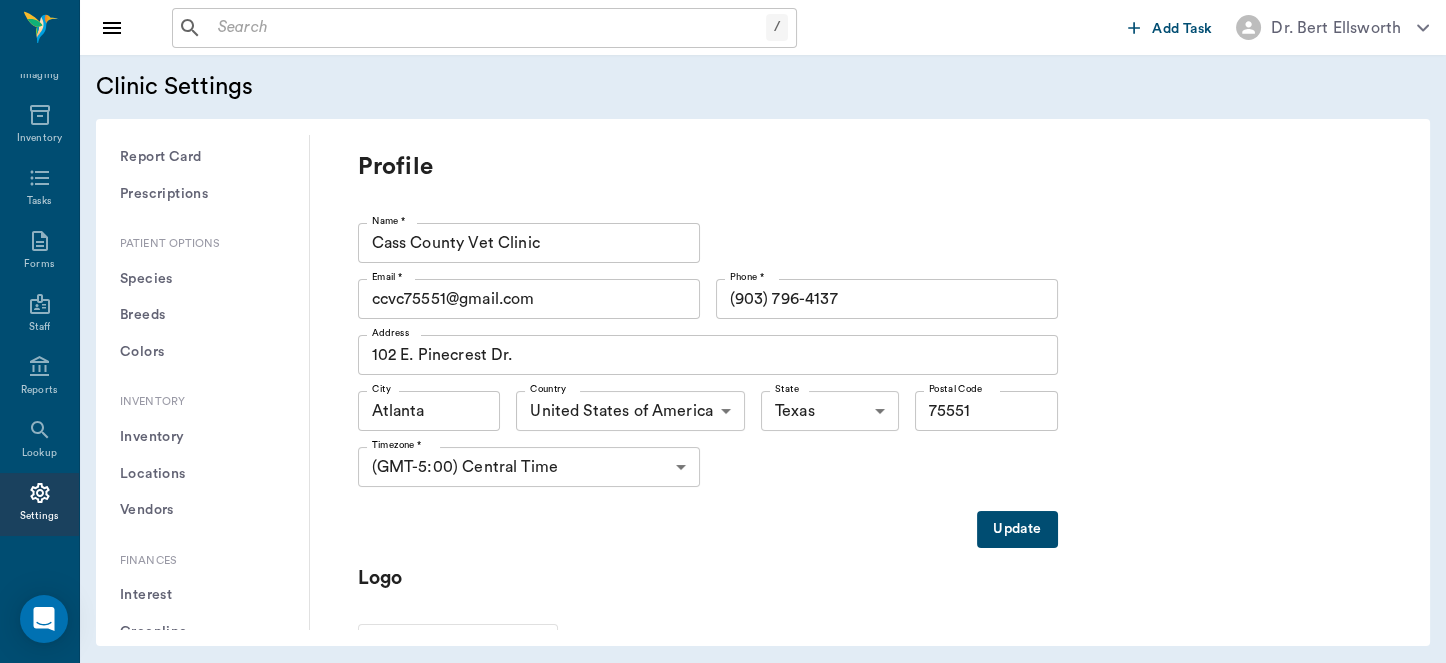 scroll, scrollTop: 1646, scrollLeft: 0, axis: vertical 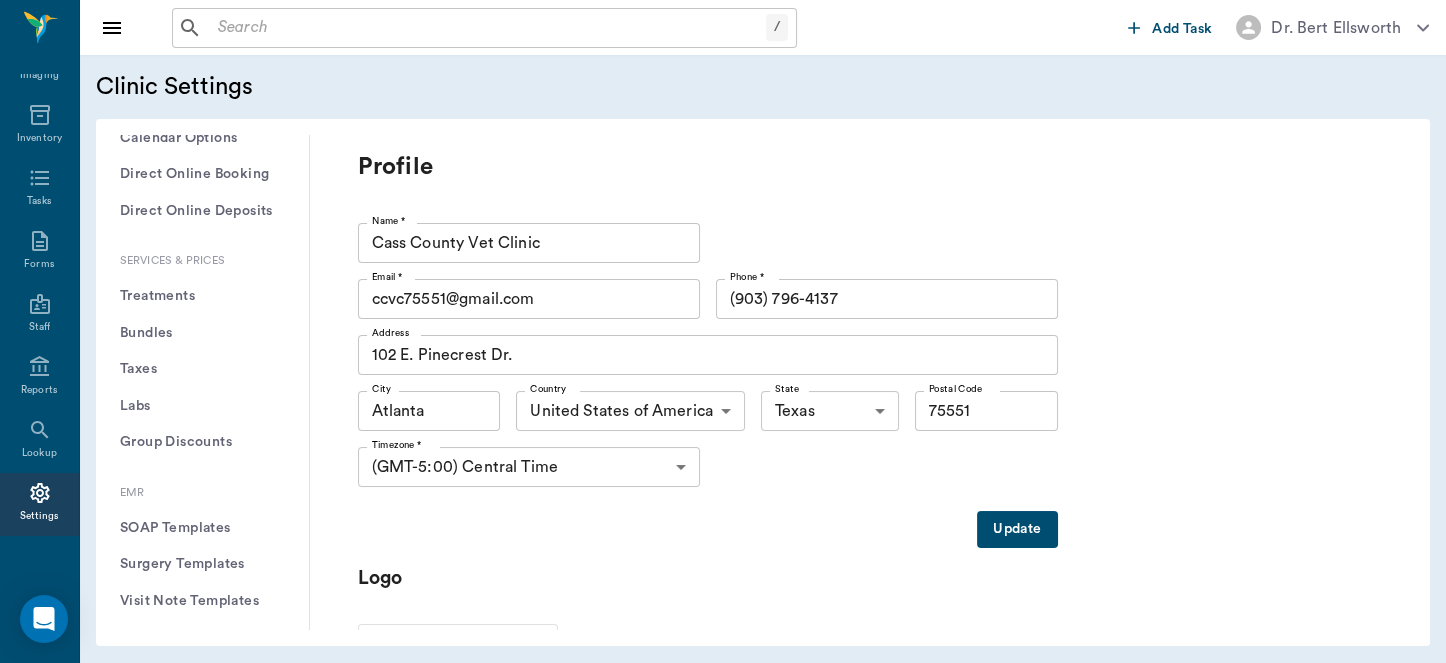 click on "Treatments" at bounding box center (202, 296) 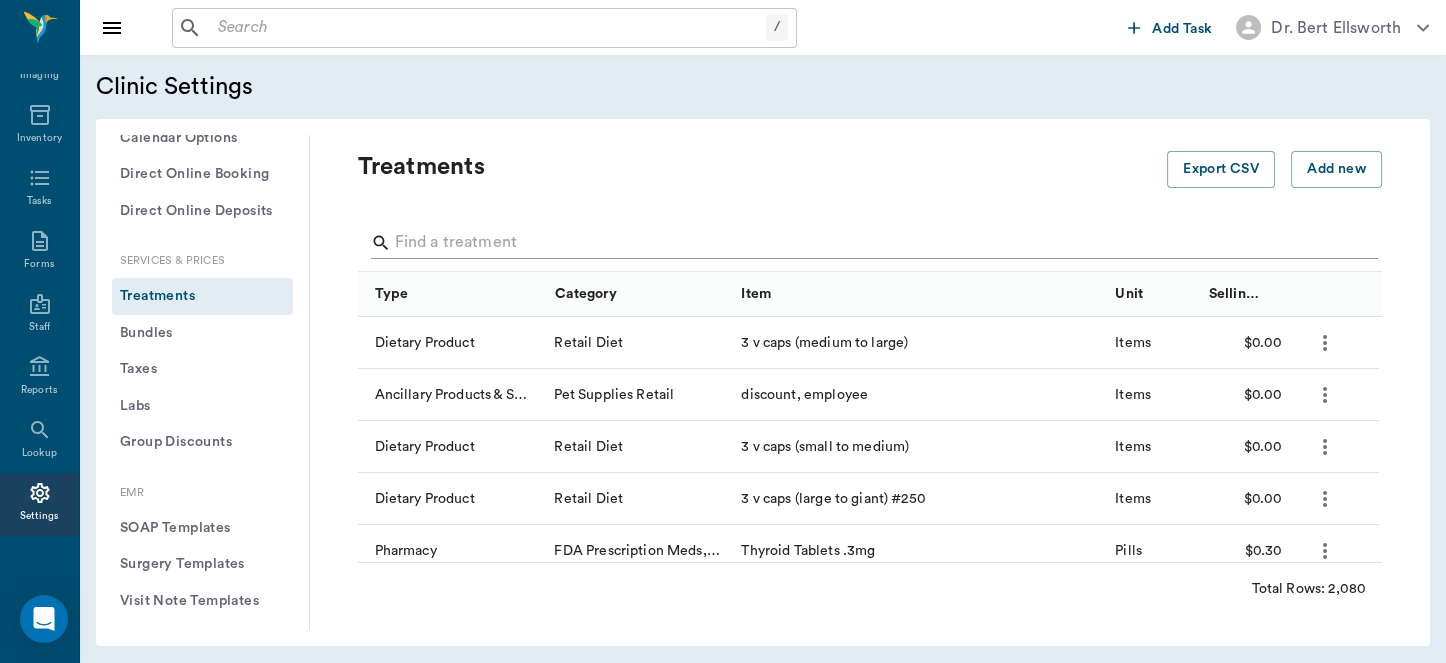 click at bounding box center (871, 243) 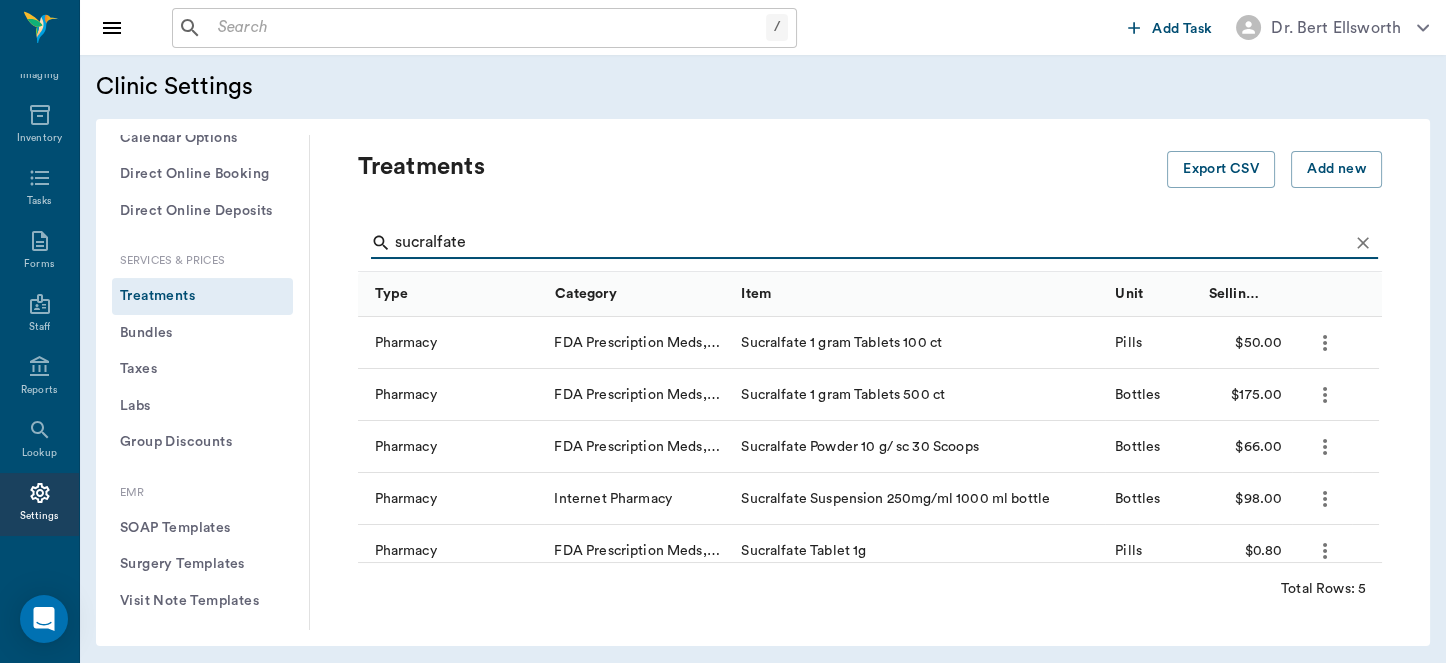 type on "sucralfate" 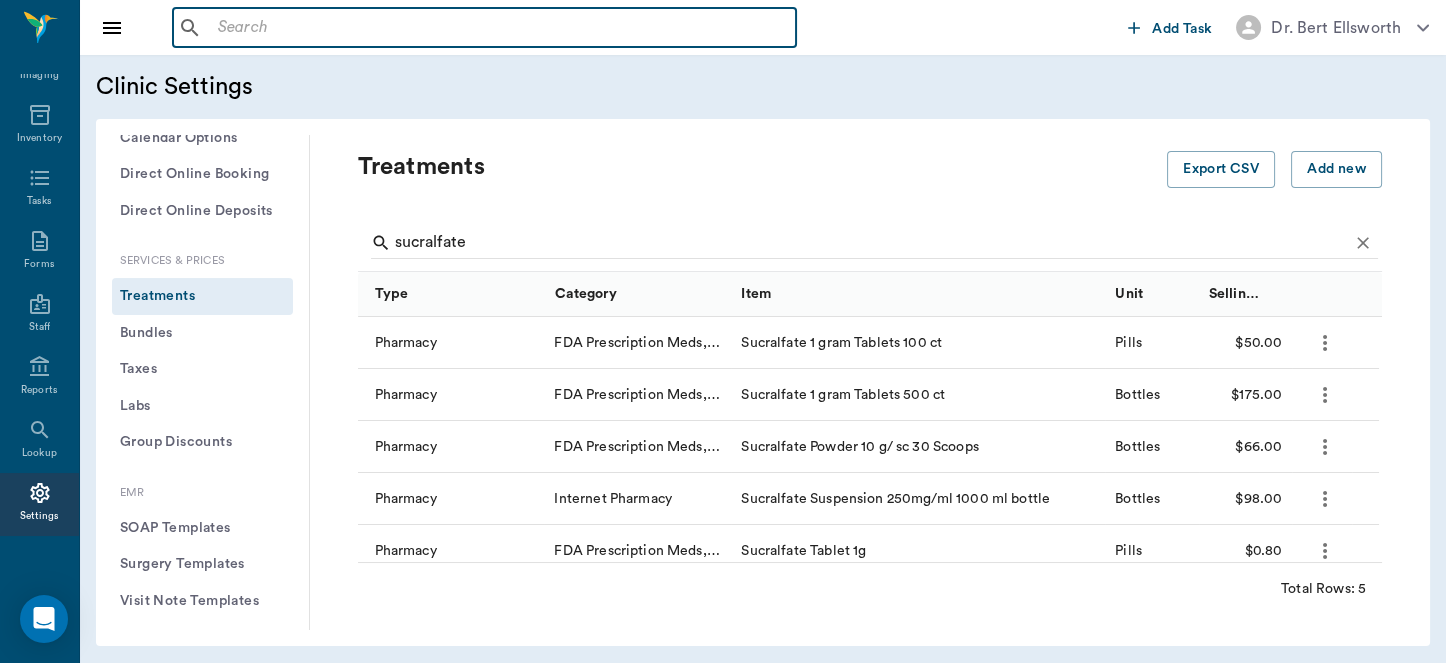 click at bounding box center (499, 28) 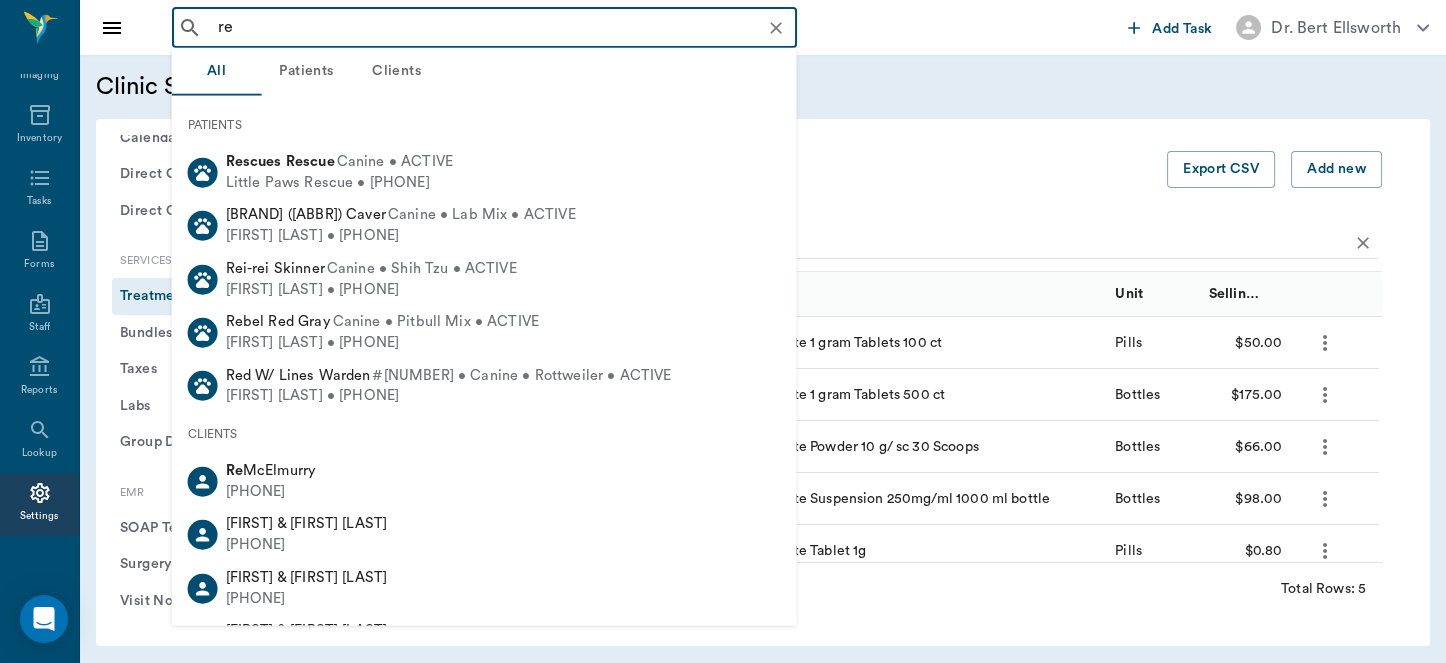 type on "re" 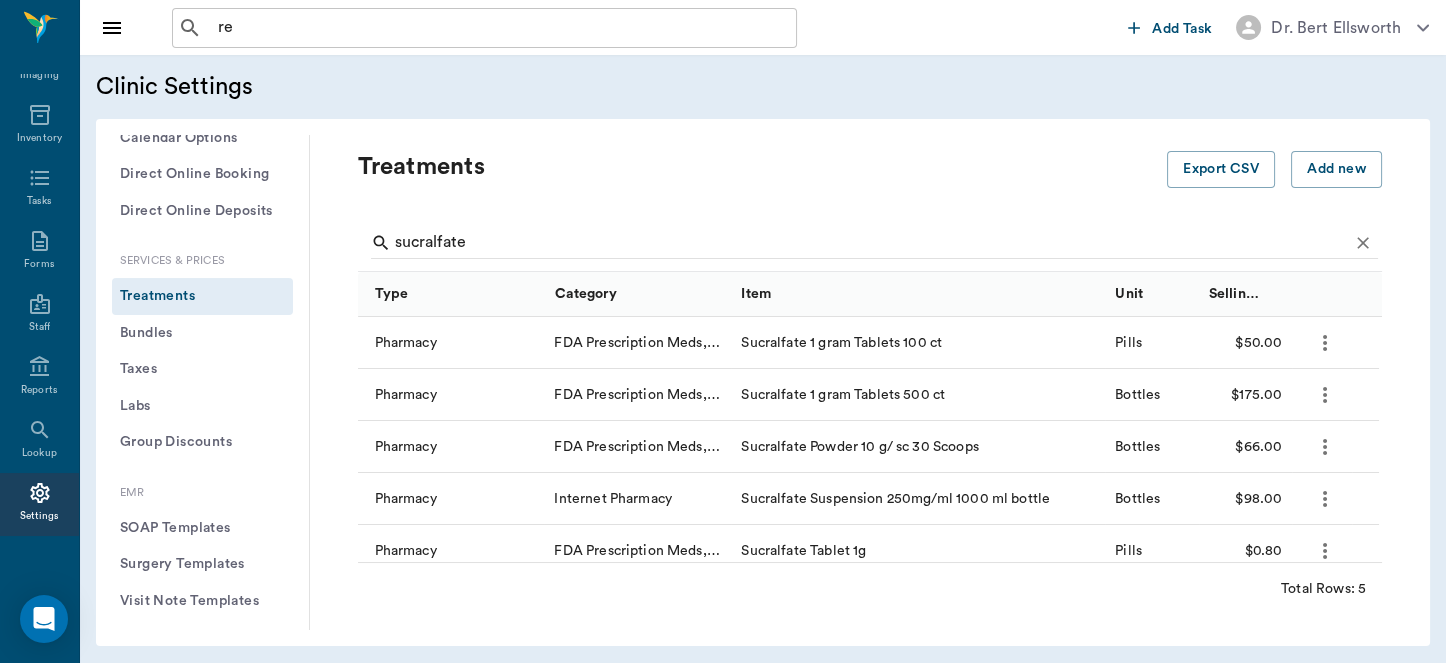 click on "Treatments" at bounding box center [763, 183] 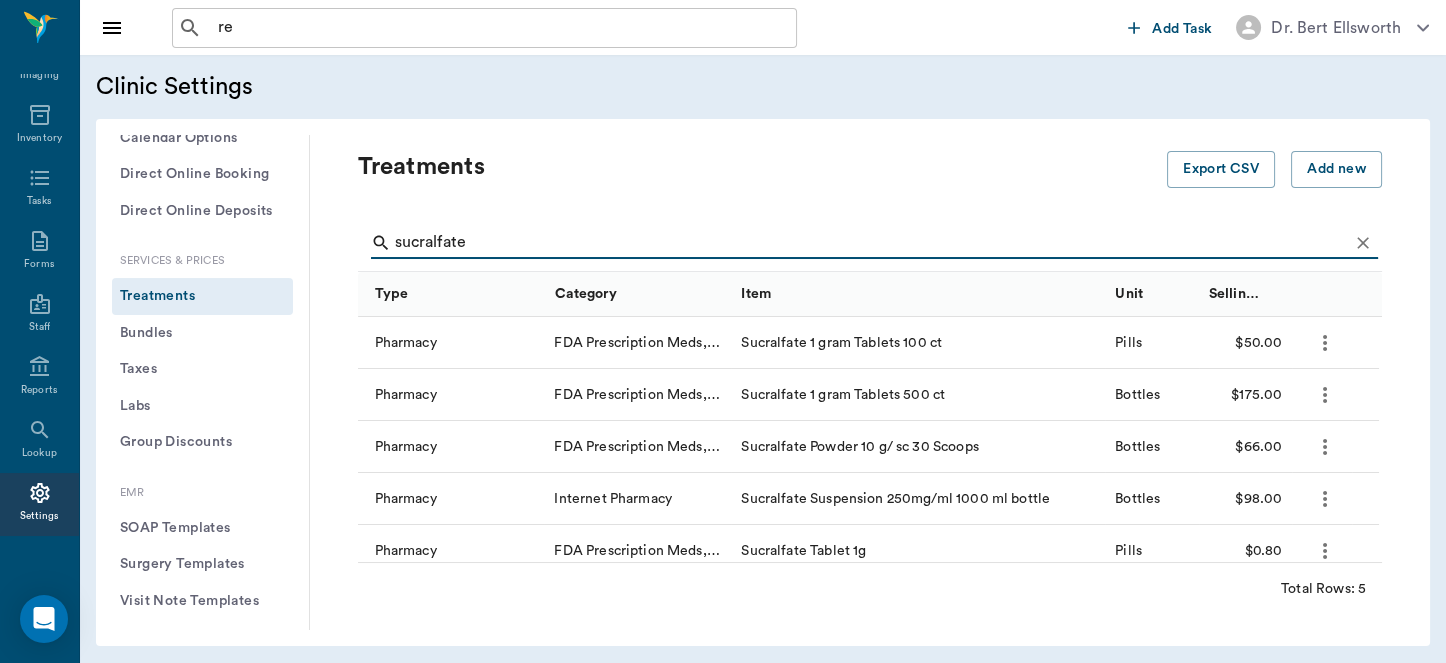 click on "sucralfate" at bounding box center (871, 243) 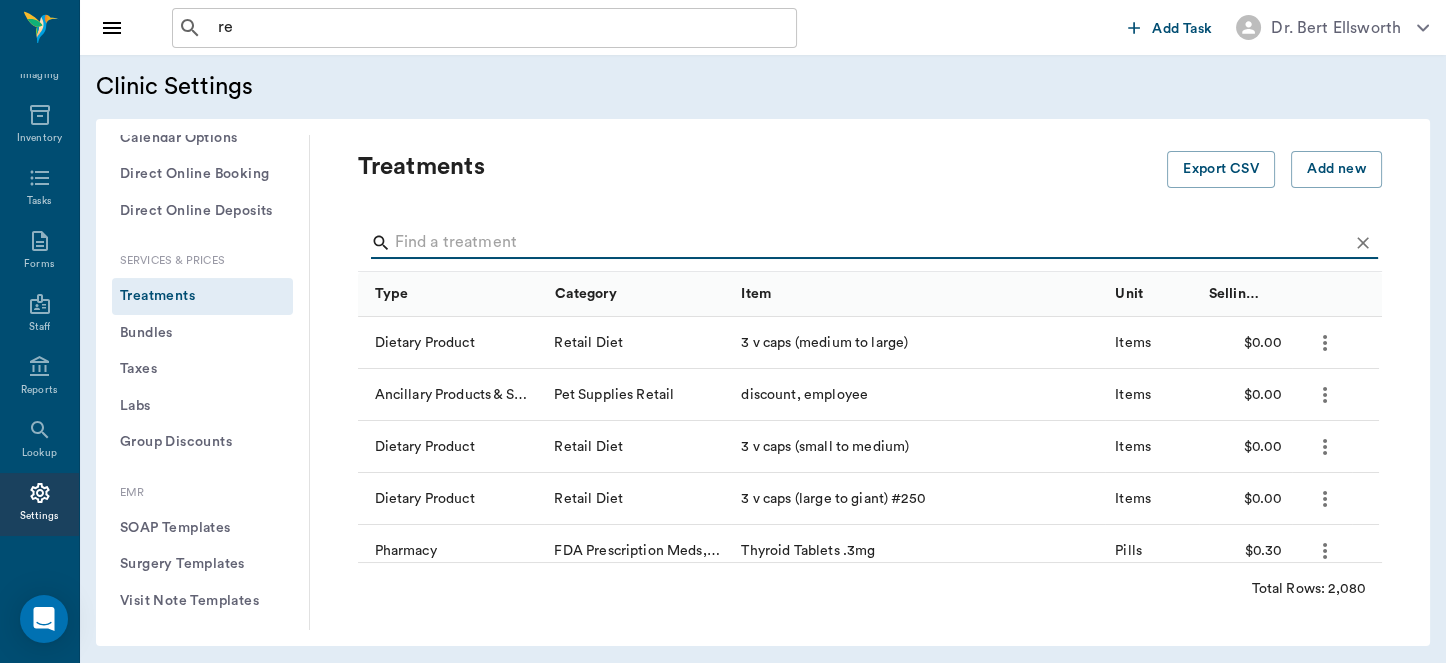 type on "d" 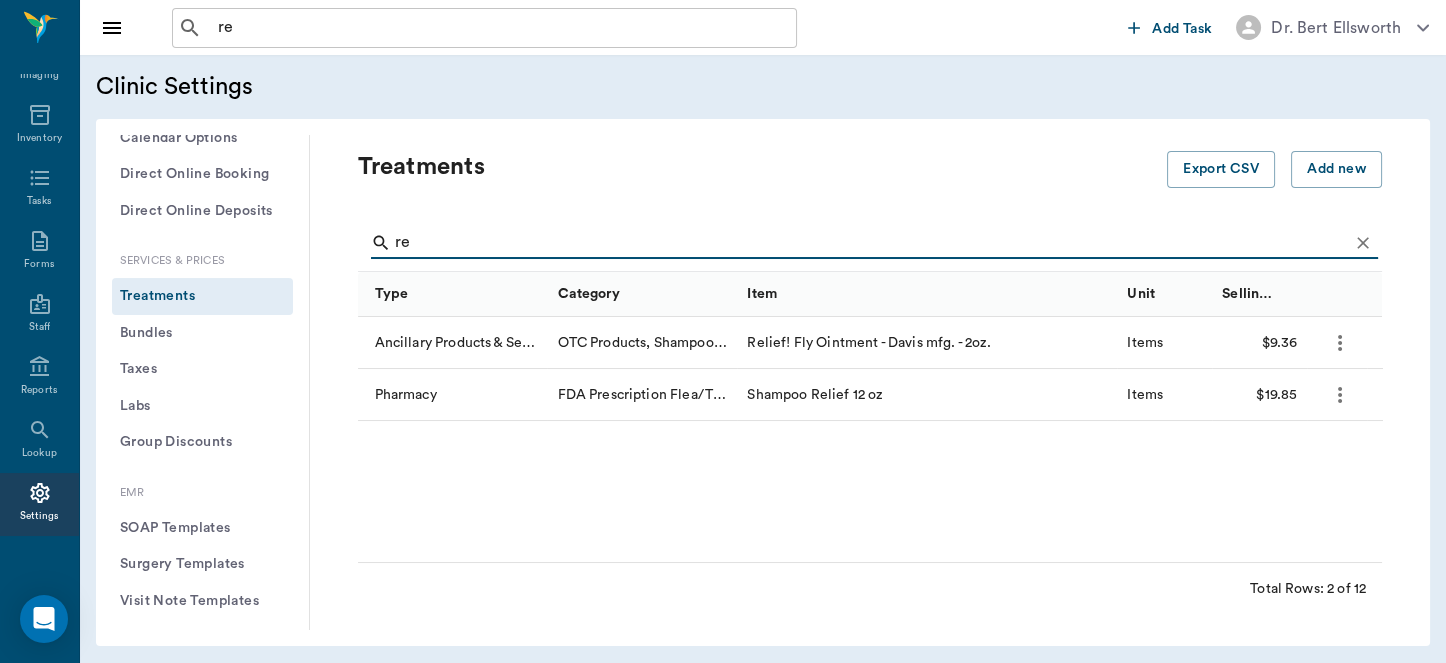 type on "r" 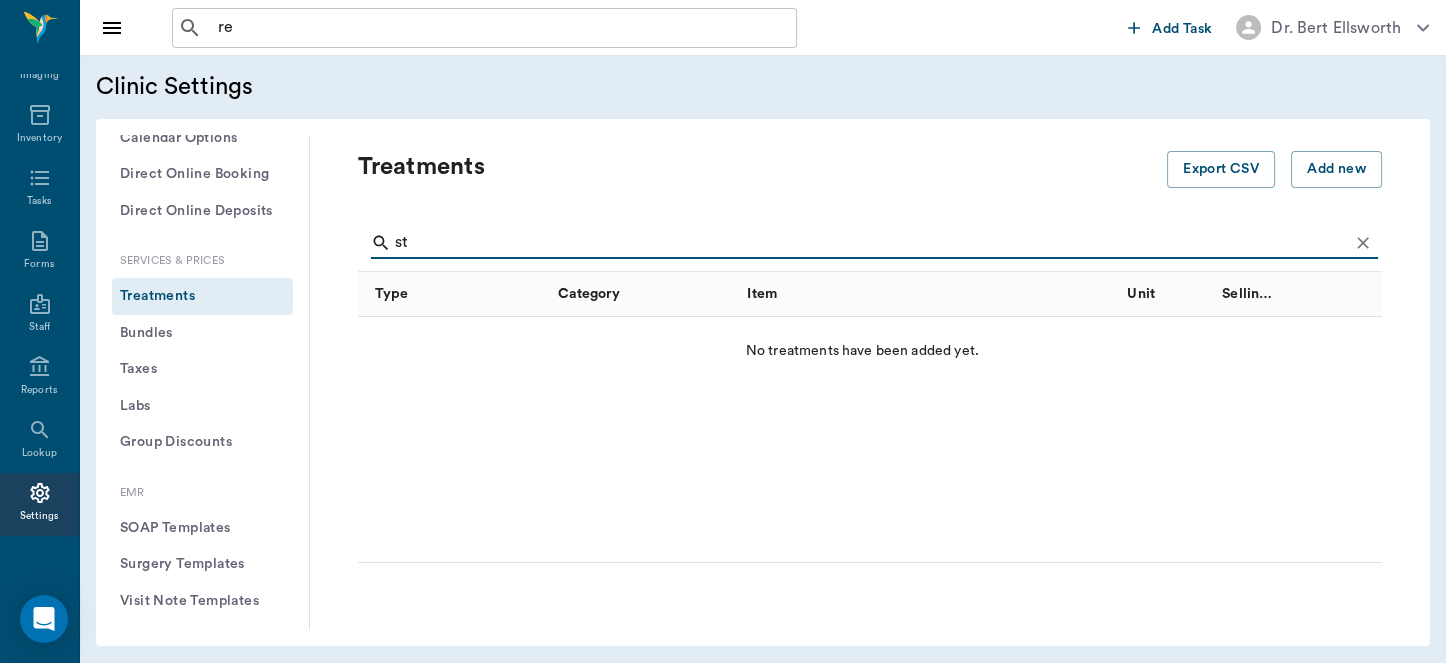 type on "s" 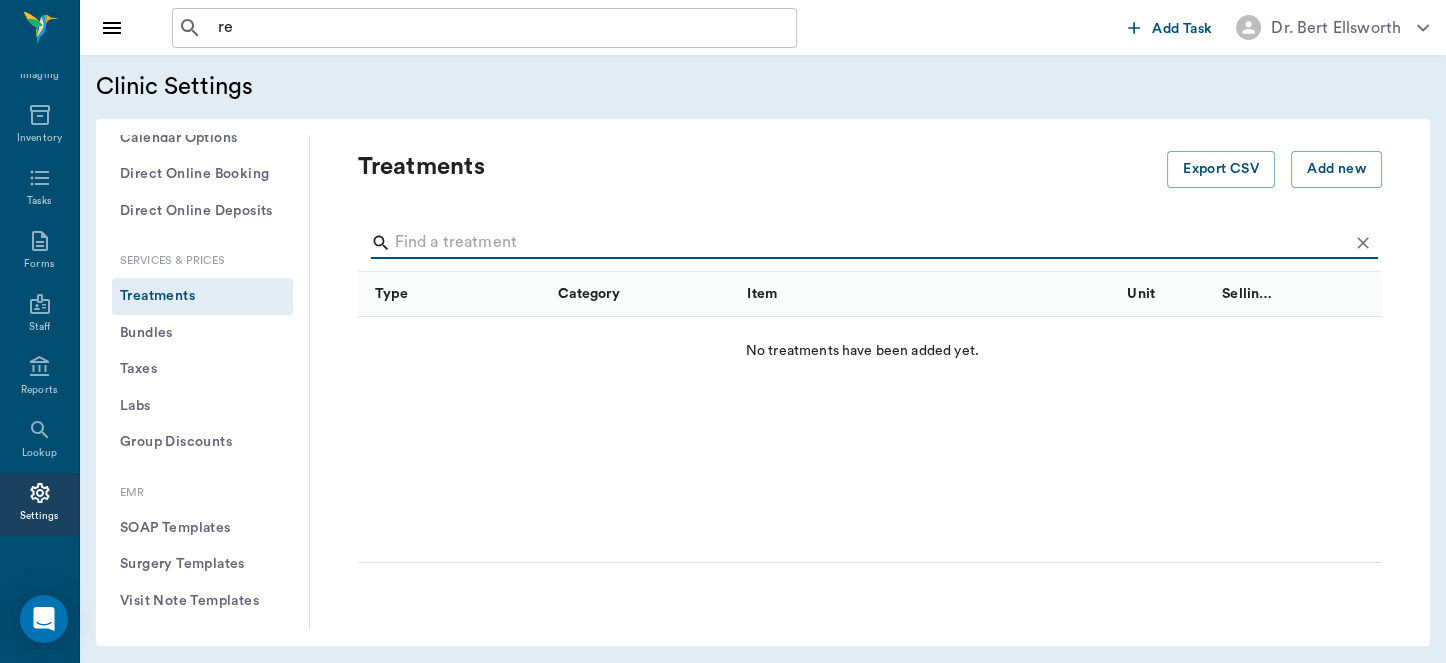 type on "a" 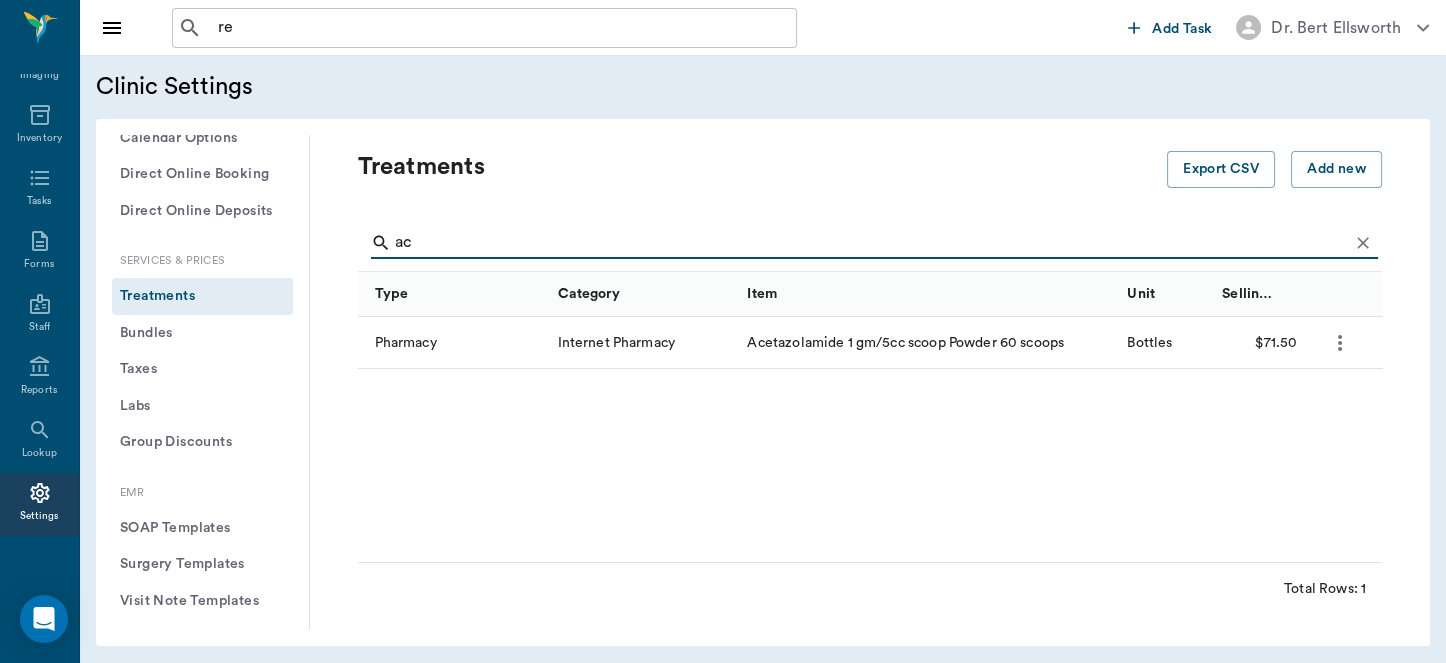 type on "a" 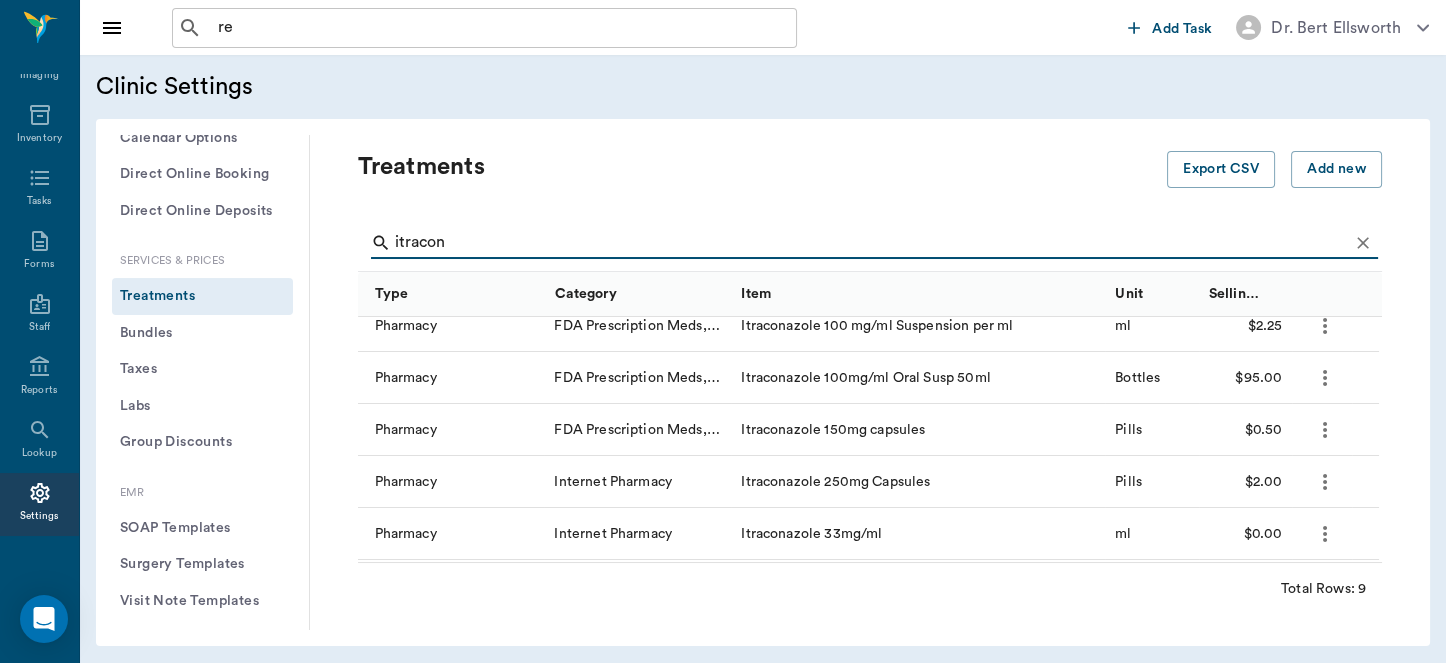scroll, scrollTop: 222, scrollLeft: 0, axis: vertical 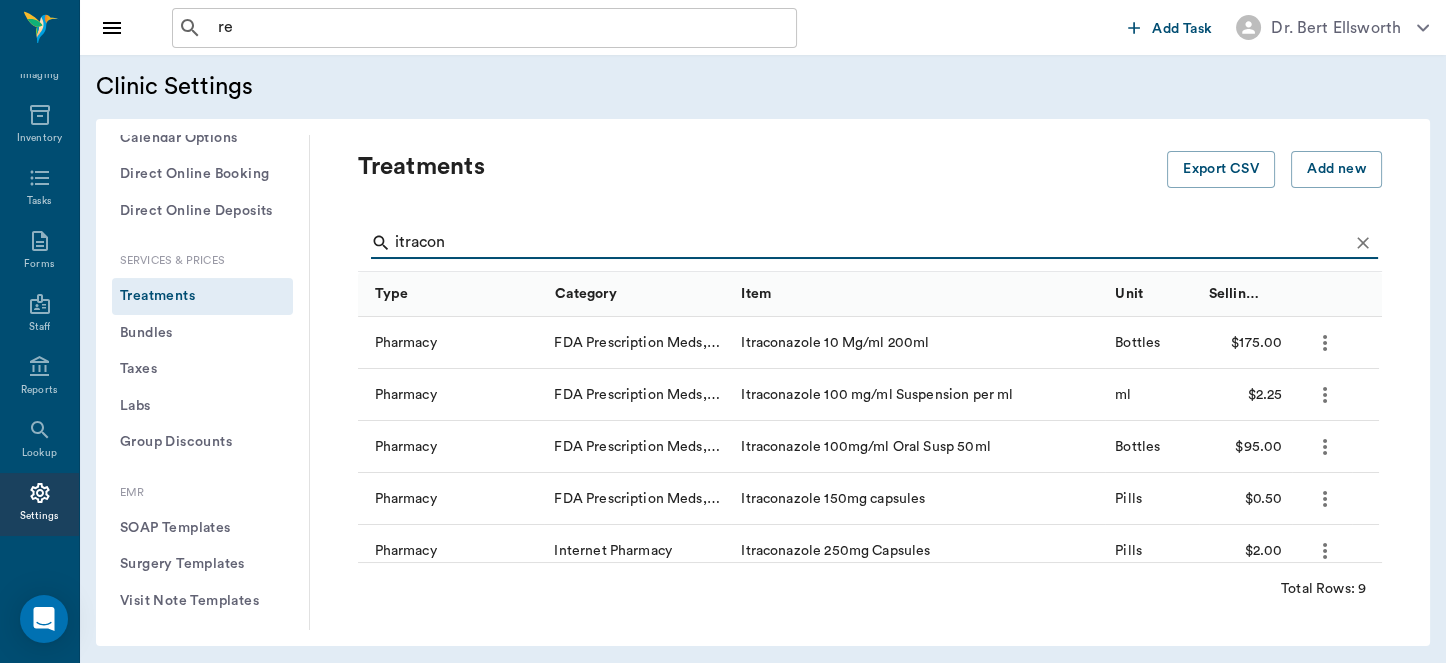type on "itracon" 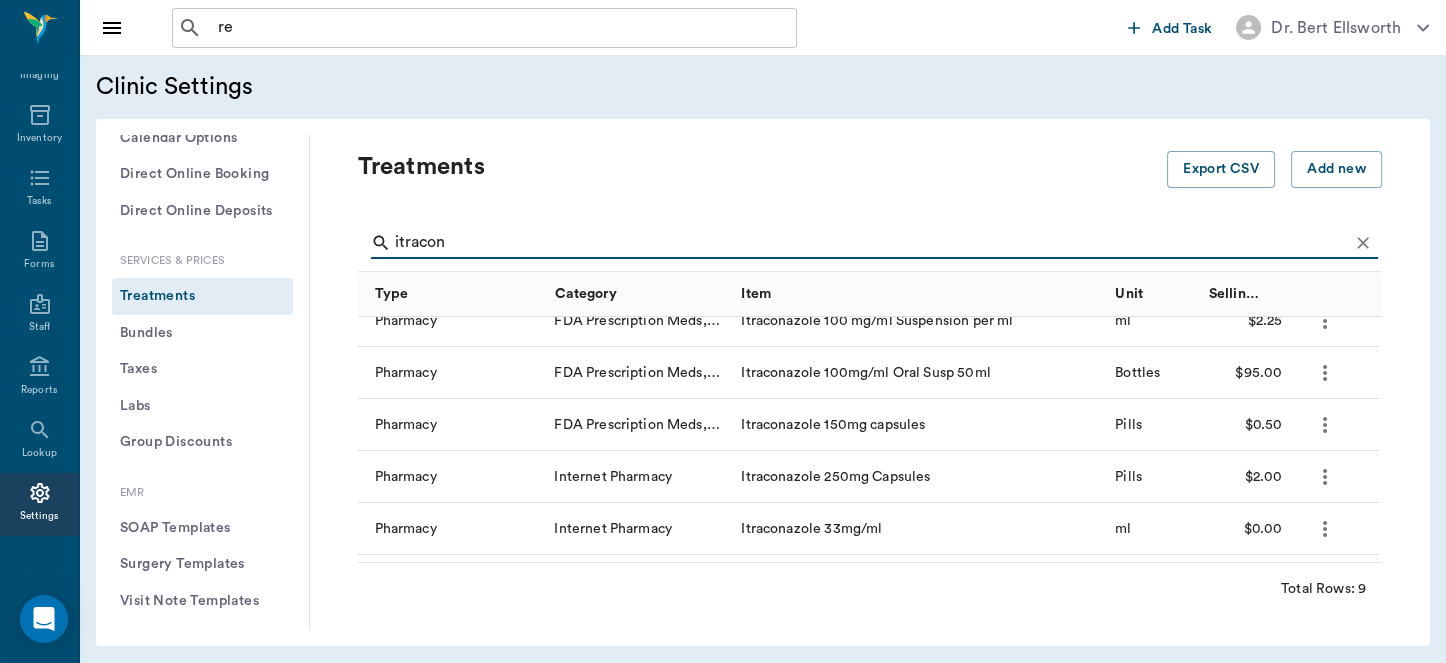 scroll, scrollTop: 222, scrollLeft: 0, axis: vertical 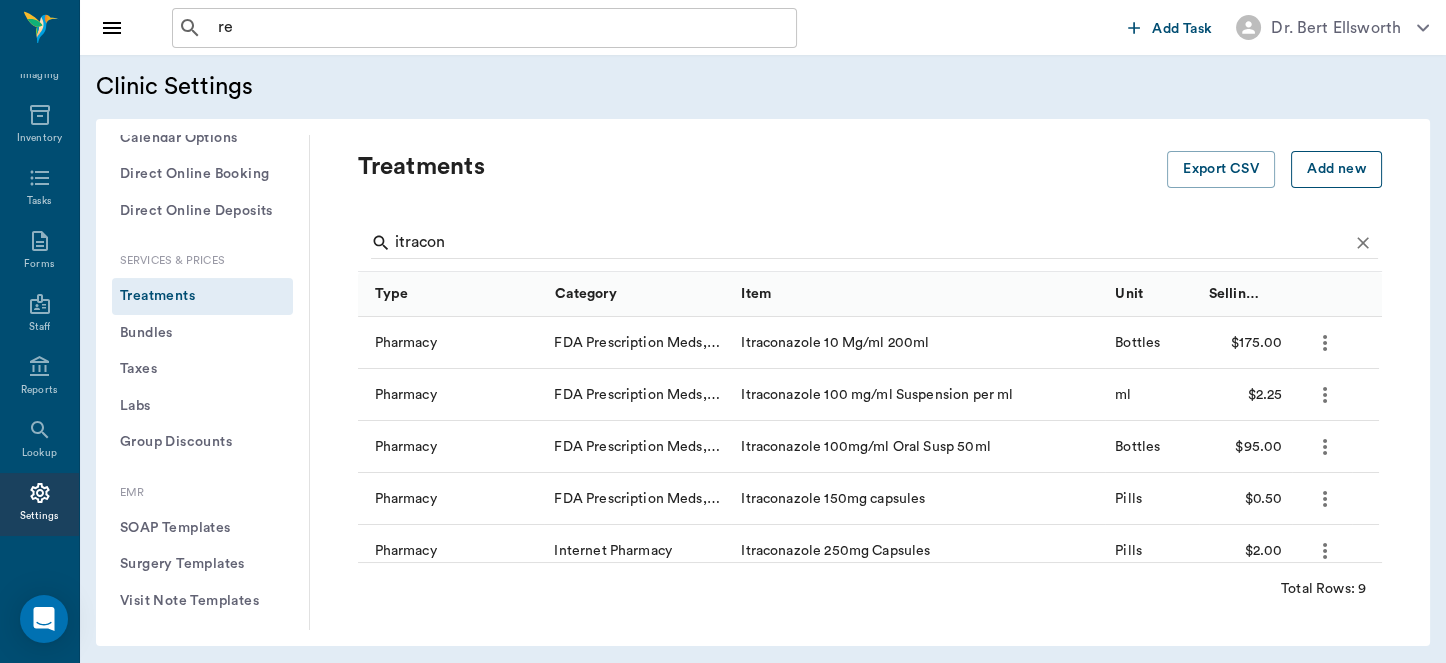 click on "Add new" at bounding box center (1336, 169) 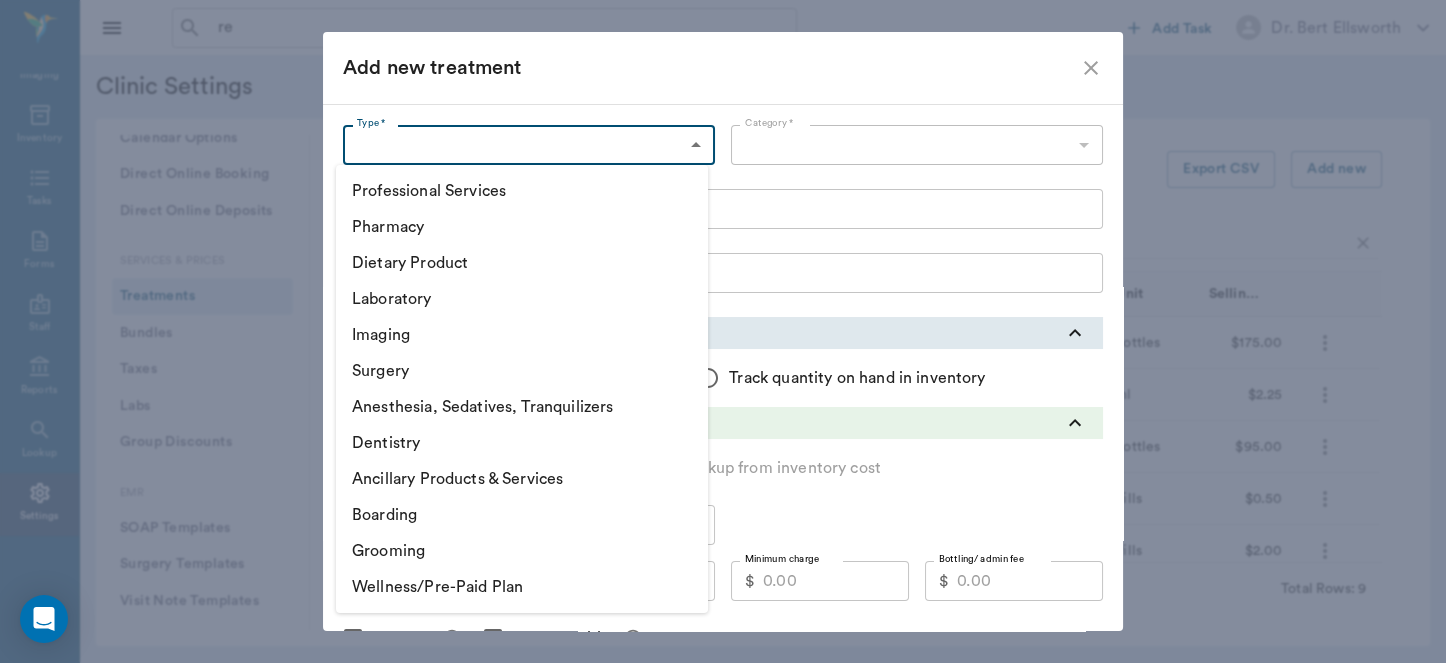 click on "Add new treatment Type * Pharmacy [NUMBER] Type * Category * Internet Pharmacy [NUMBER] Category * Item * Itraconazole [STRENGTH] Oral Suspension Item * INVENTORY Do not track quantity on hand in inventory Track quantity on hand in inventory PRICING Fixed price Markup from cost Markup from inventory cost Markup factor 2 x Markup factor Cost to Clinic $ [PRICE] Cost to Clinic Unit * ml ML Unit * Selling Price/Unit Pharmacy Bottles $[PRICE] Pharmacy" at bounding box center [723, 331] 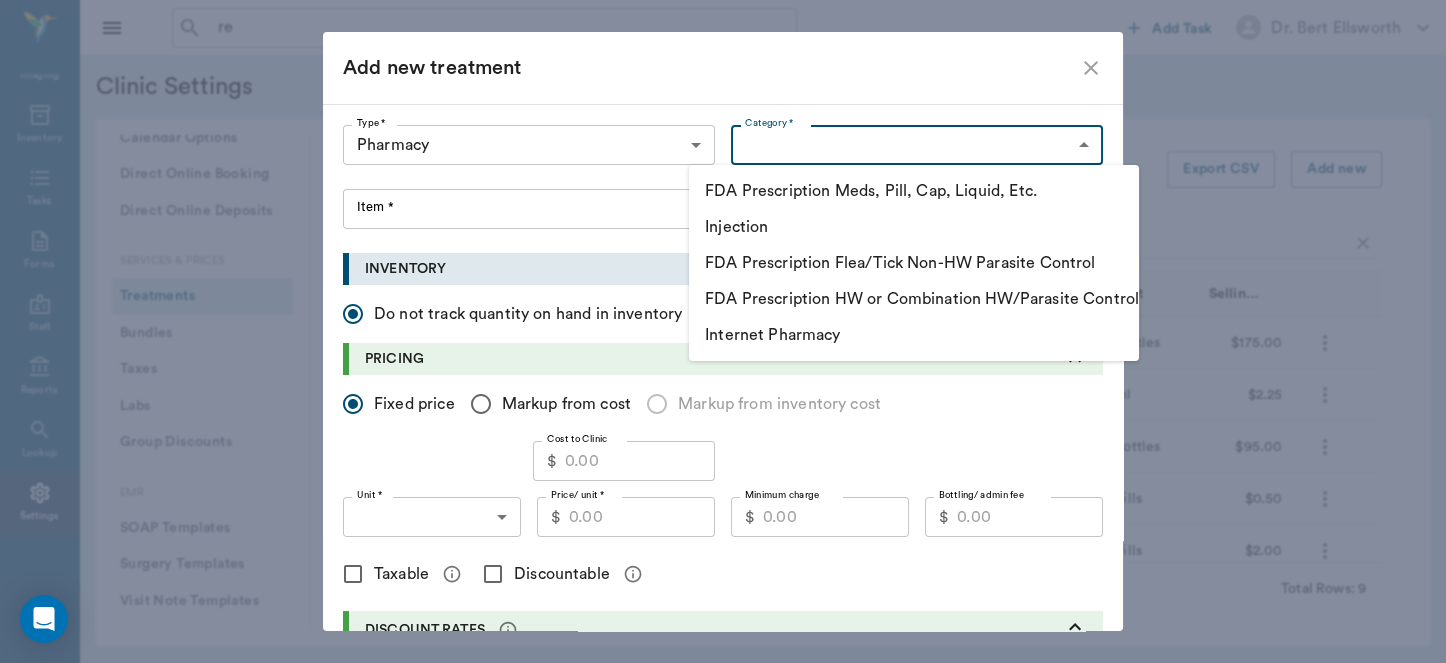 click on "Add new treatment Type * Pharmacy [NUMBER] Type * Category * Internet Pharmacy [NUMBER] Category * Item * Itraconazole [STRENGTH] Oral Suspension Item * INVENTORY Do not track quantity on hand in inventory Track quantity on hand in inventory PRICING Fixed price Markup from cost Markup from inventory cost Markup factor 2 x Markup factor Cost to Clinic $ [PRICE] Cost to Clinic Unit * ml ML Unit * Selling Price/Unit Pharmacy Bottles $[PRICE] Pharmacy" at bounding box center [723, 331] 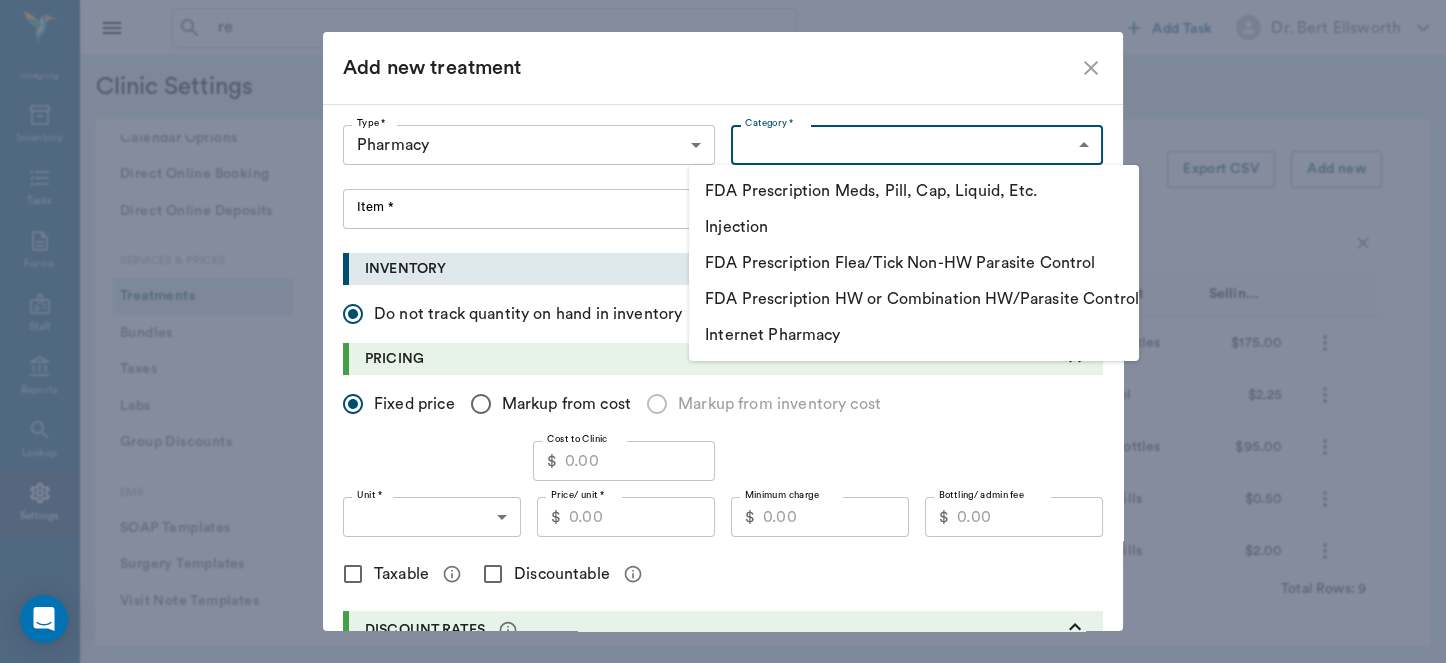 click on "Internet Pharmacy" at bounding box center (914, 335) 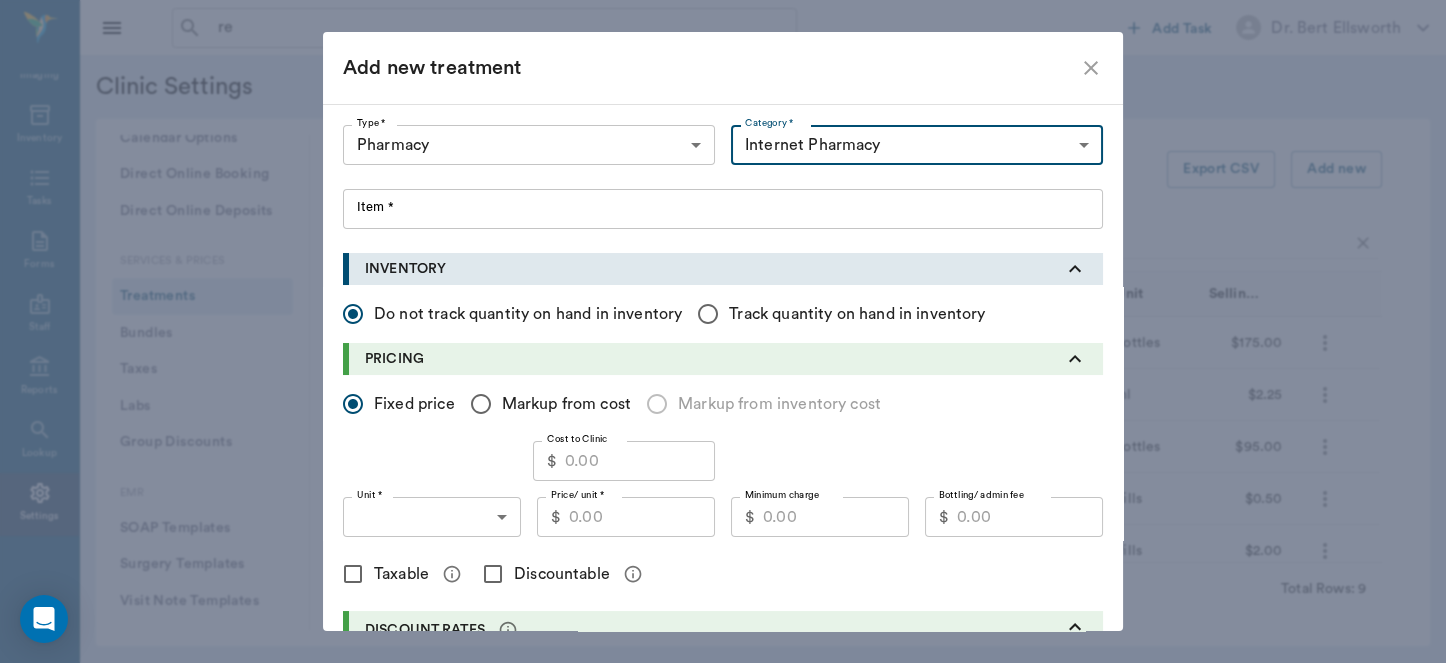 type on "5130" 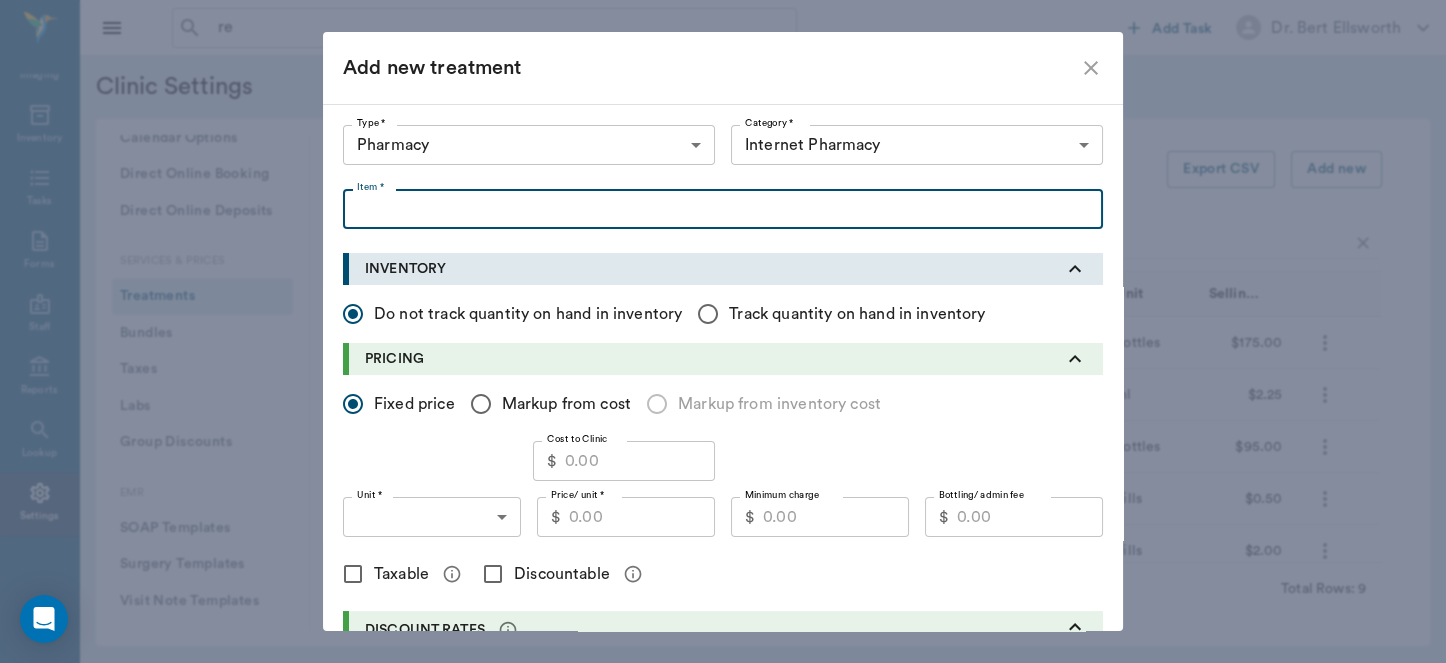 click on "Item *" at bounding box center [723, 209] 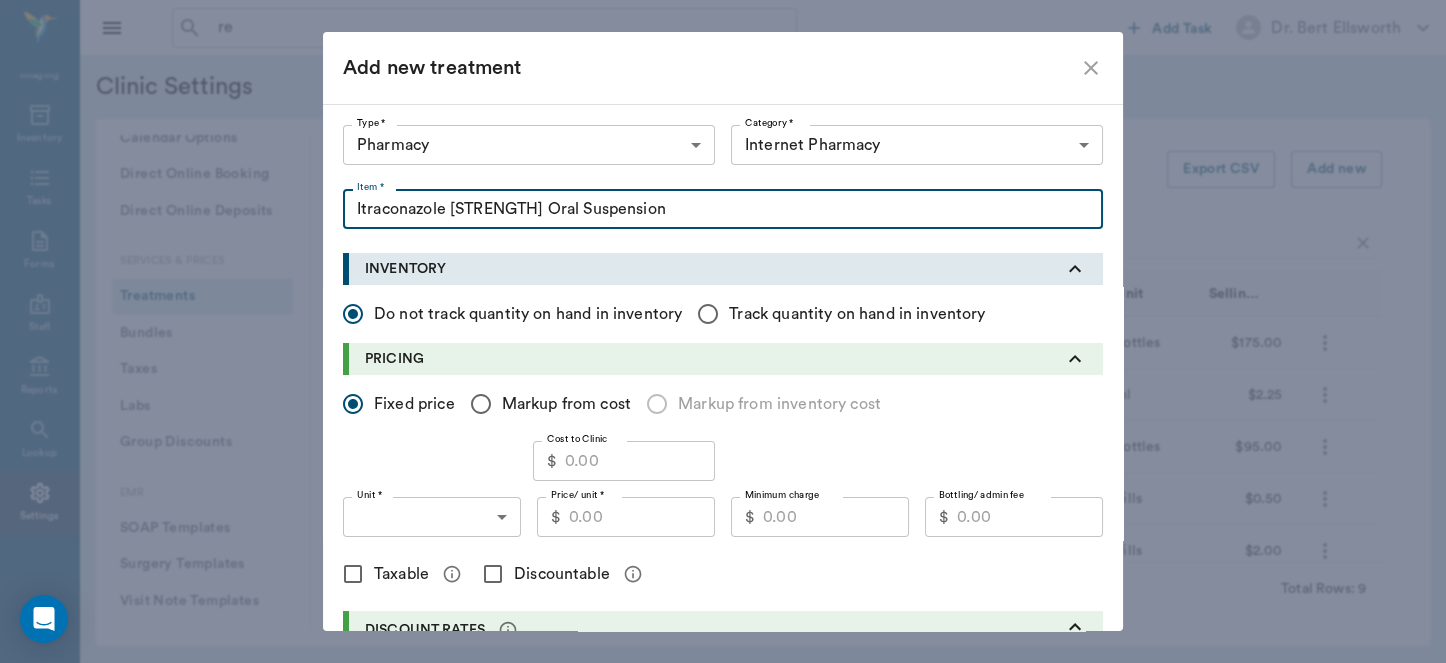 type on "Itraconazole [STRENGTH] Oral Suspension" 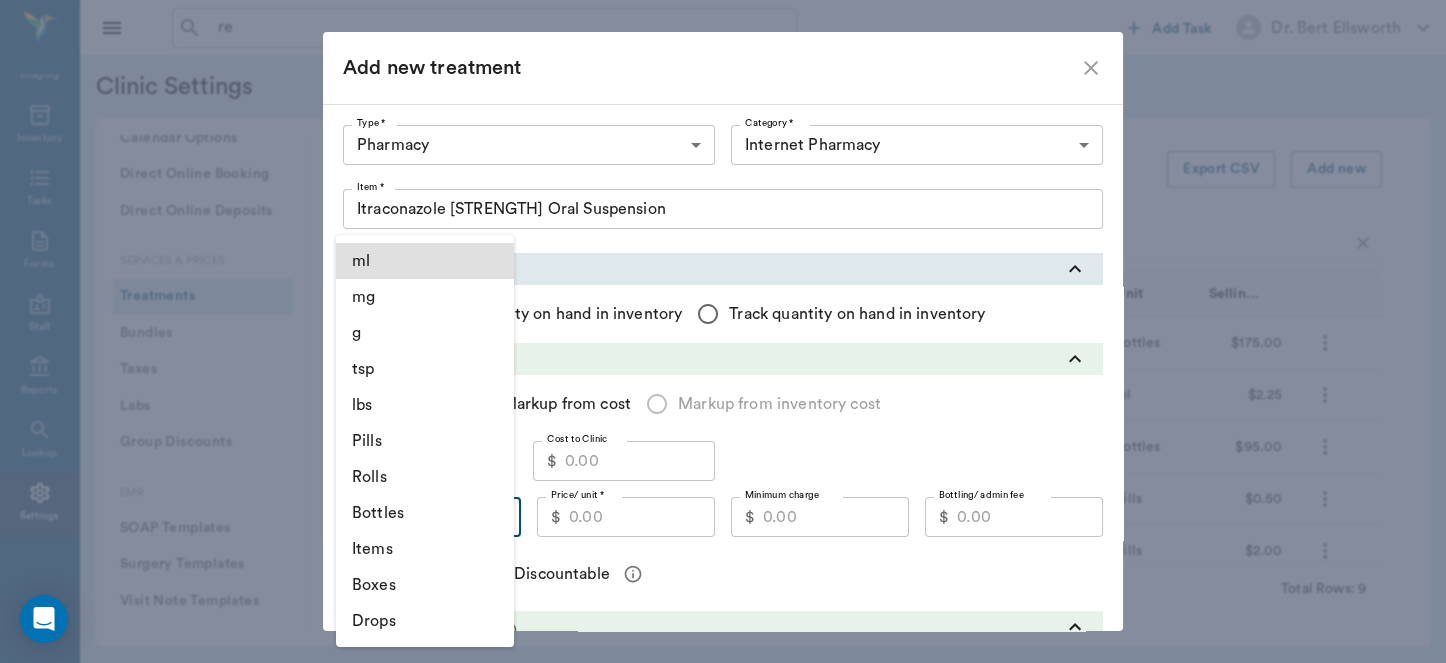 click on "Add new treatment Type * Pharmacy [NUMBER] Type * Category * Internet Pharmacy [NUMBER] Category * Item * Itraconazole [STRENGTH] Oral Suspension Item * INVENTORY Do not track quantity on hand in inventory Track quantity on hand in inventory PRICING Fixed price Markup from cost Markup from inventory cost Markup factor 2 x Markup factor Cost to Clinic $ [PRICE] Cost to Clinic Unit * ml ML Unit * Selling Price/Unit Pharmacy Bottles $[PRICE] Pharmacy" at bounding box center (723, 331) 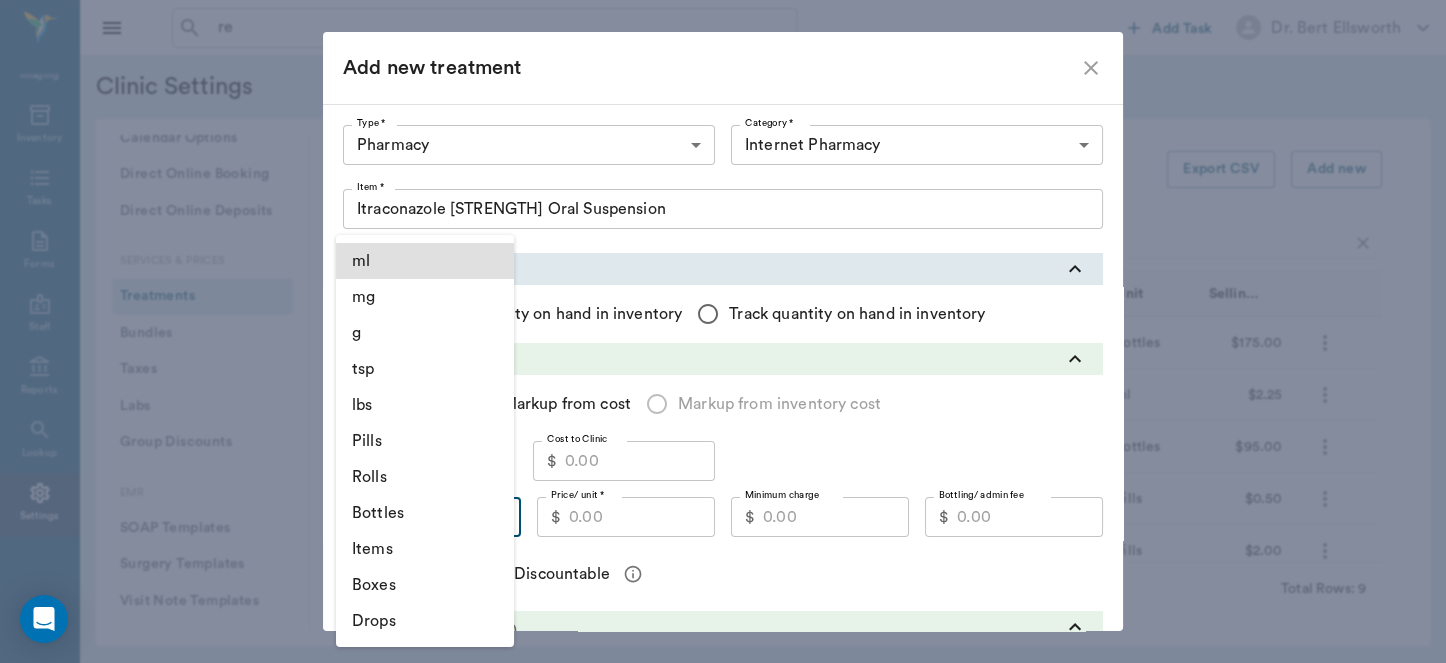 click on "ml" at bounding box center [425, 261] 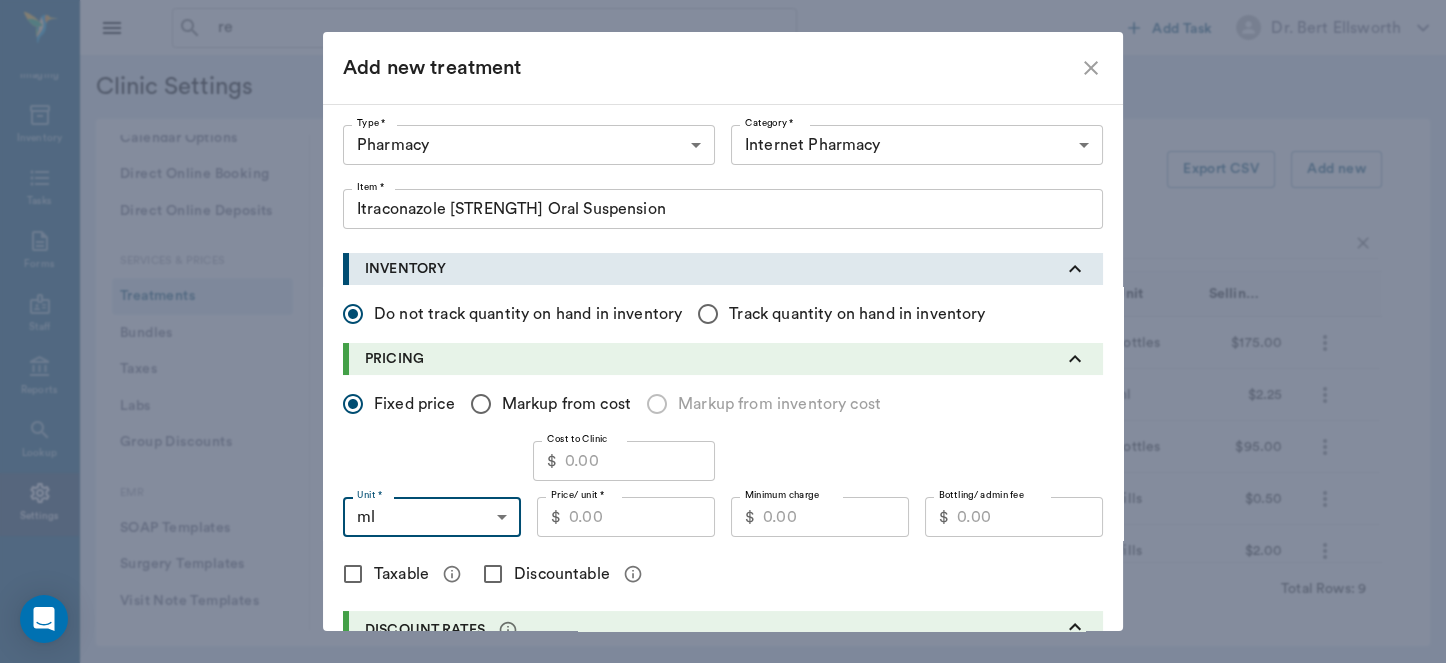 click on "Cost to Clinic" at bounding box center (640, 461) 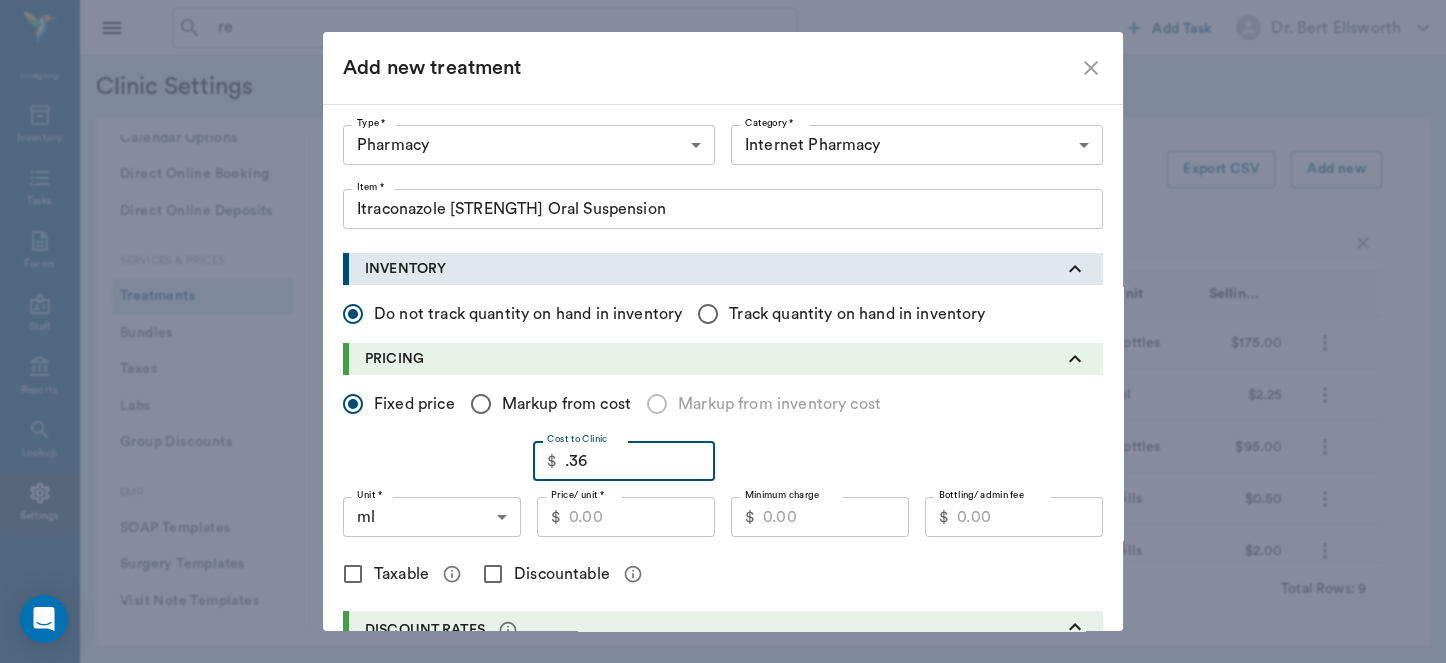 type on "0.36" 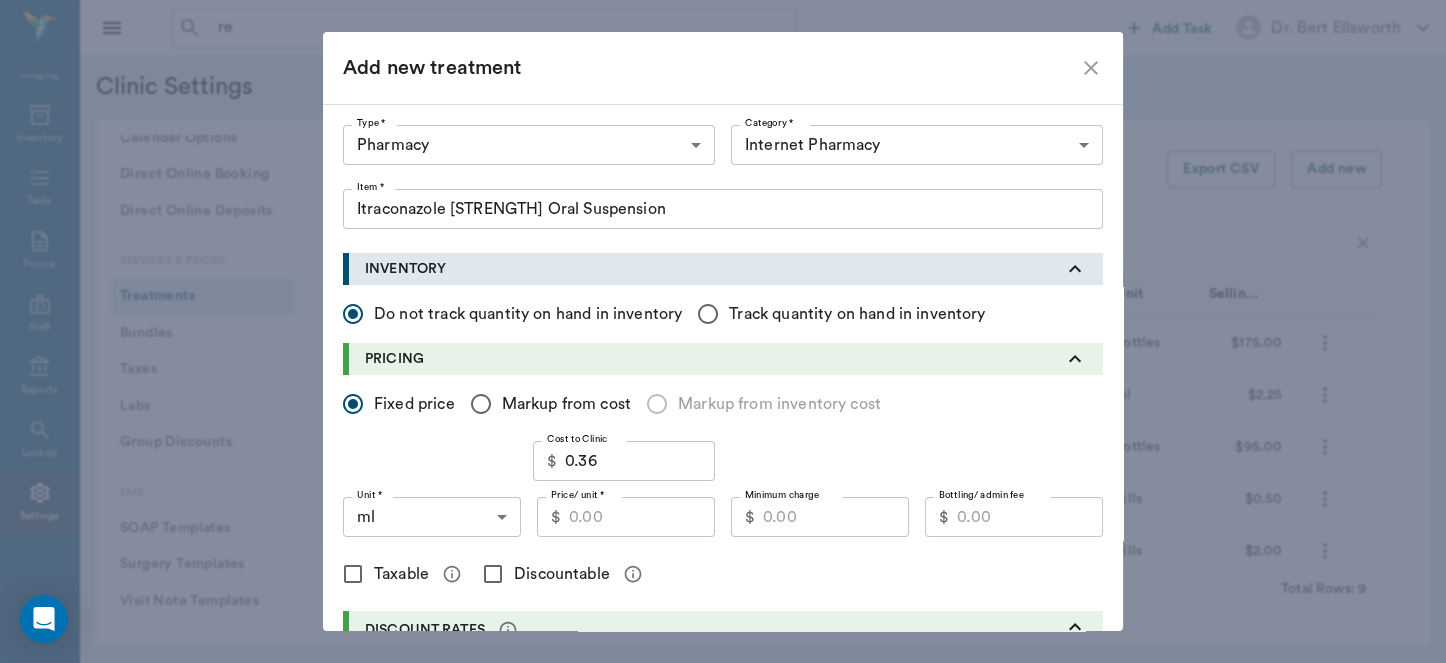 click on "Markup from cost" at bounding box center [481, 404] 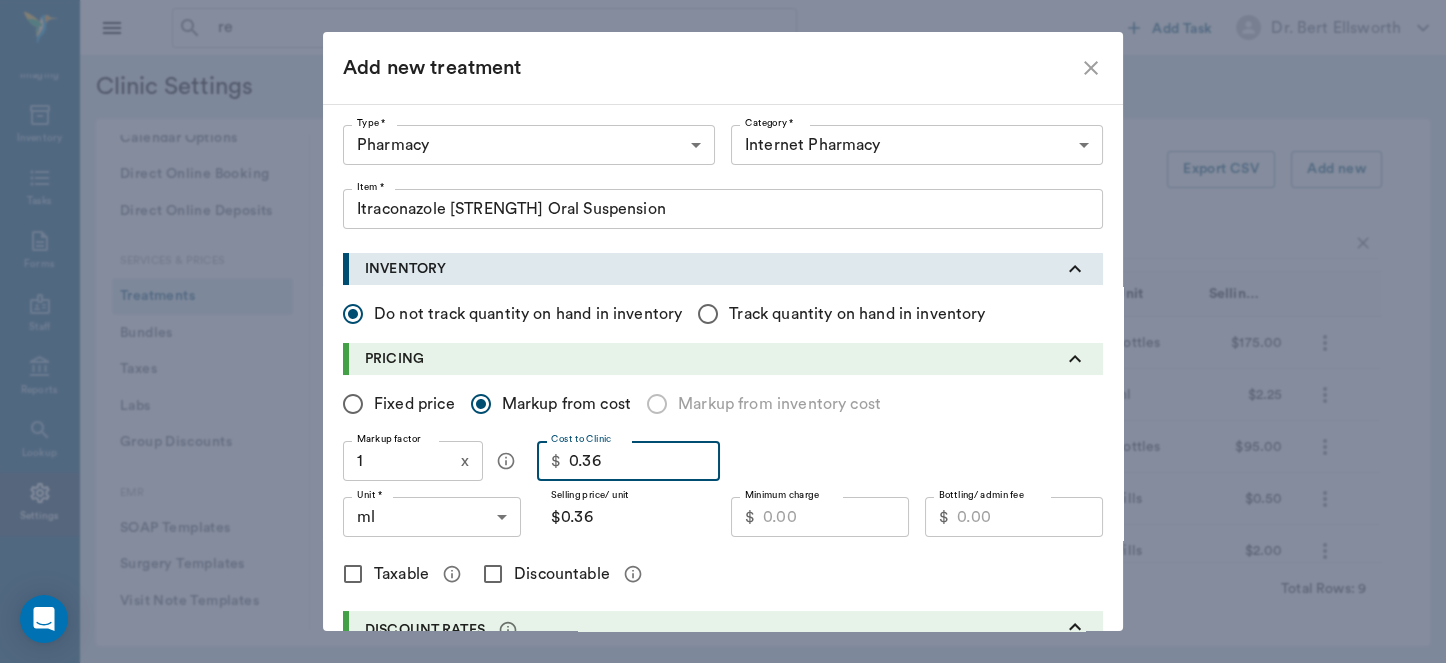 click on "0.36" at bounding box center (644, 461) 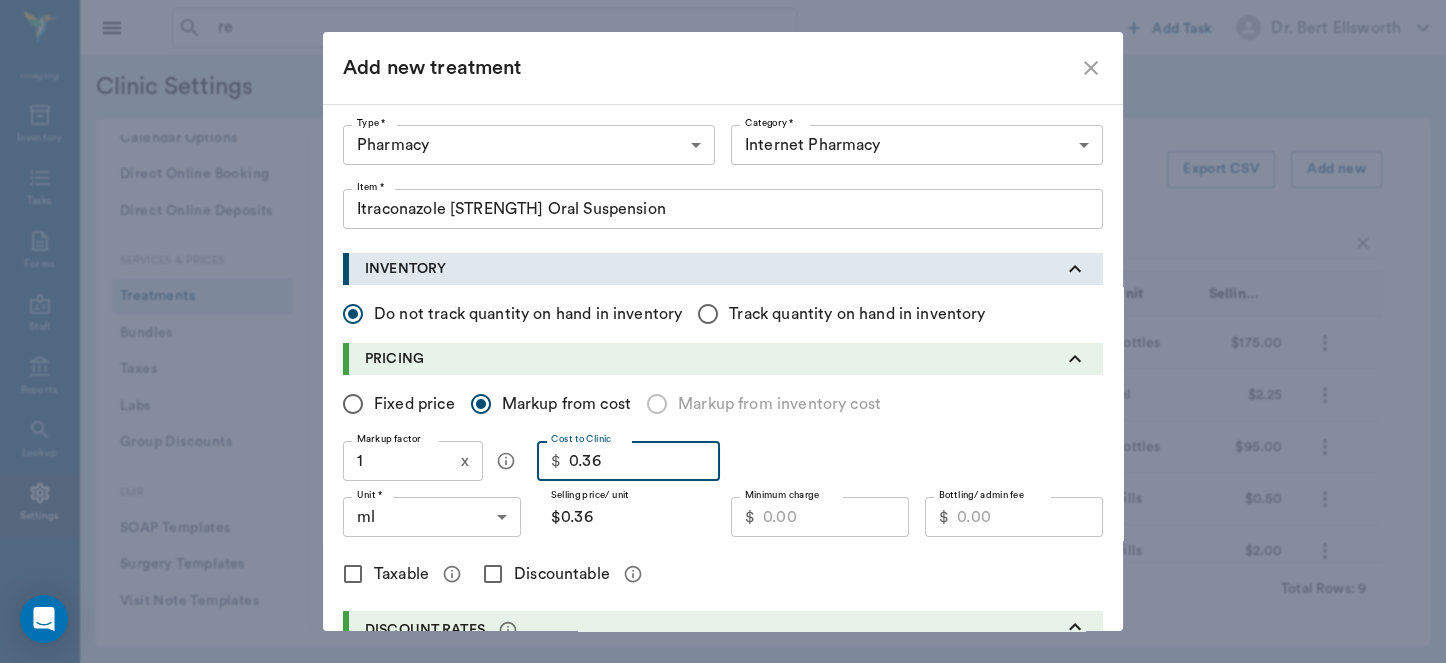 type on "." 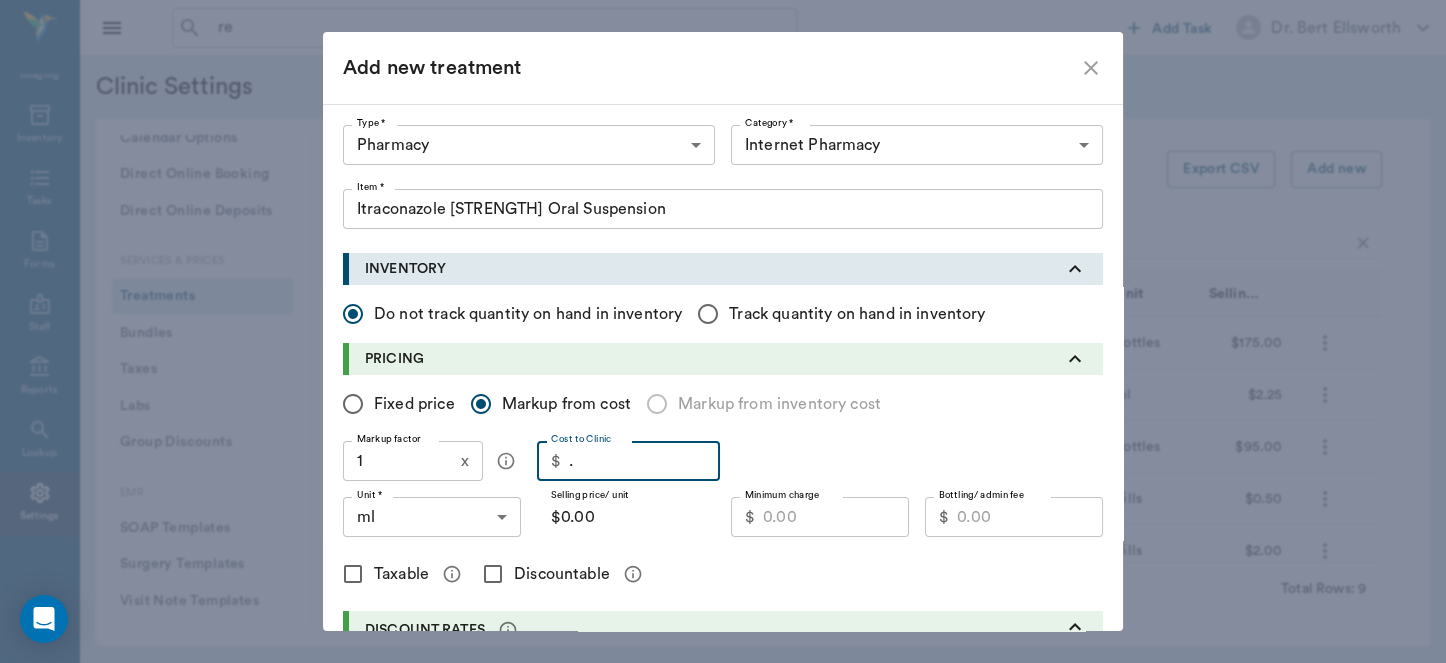 type on ".3" 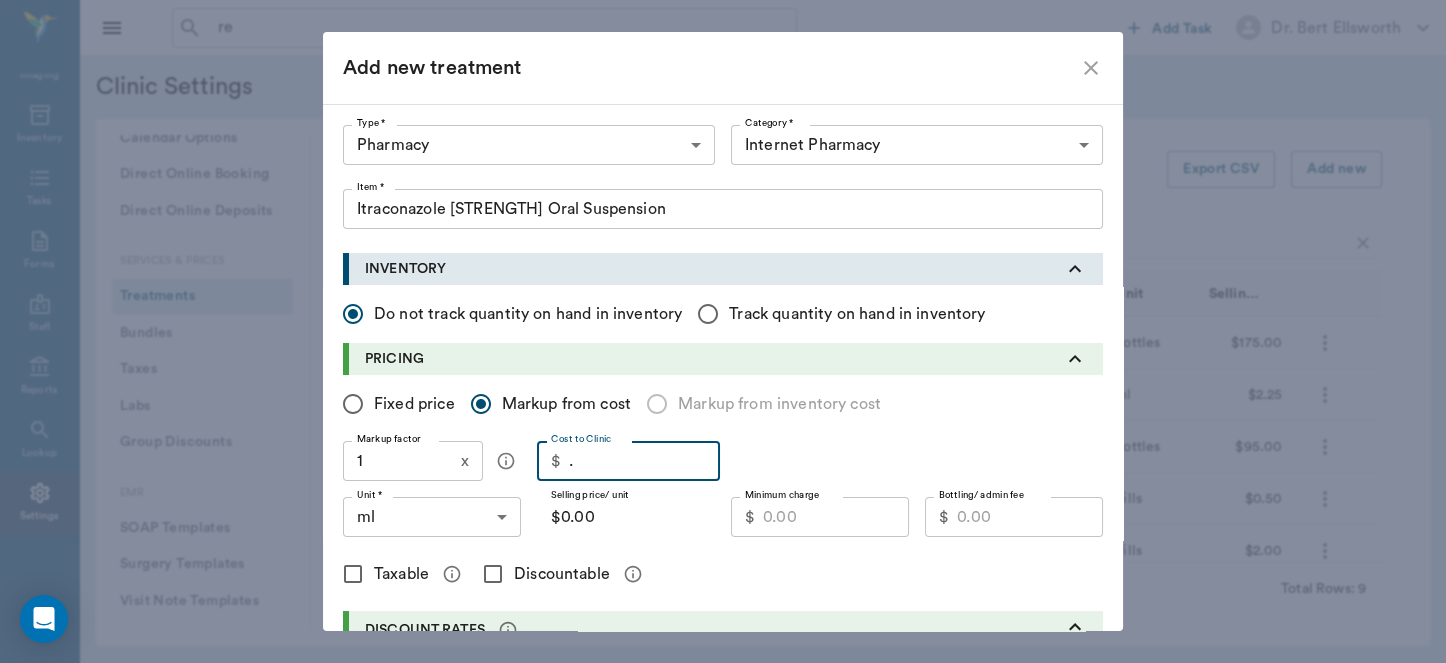 type on "$0.30" 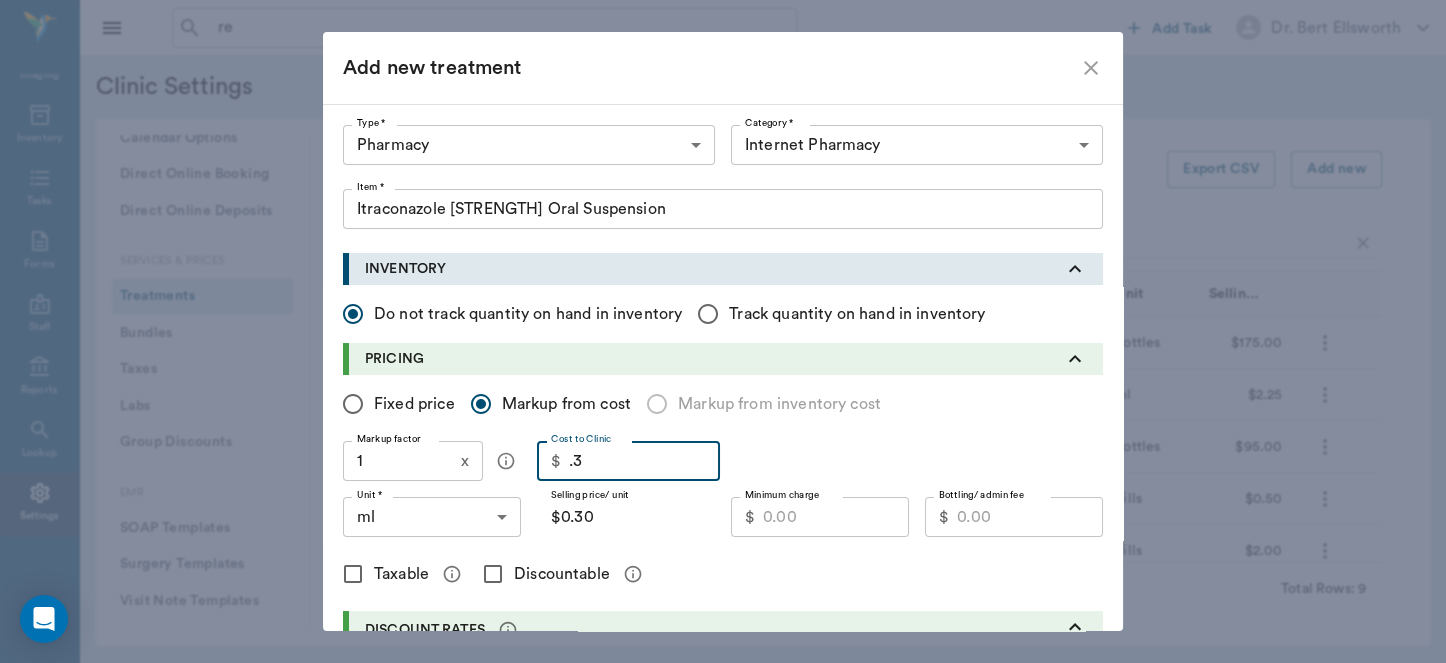 type on ".35" 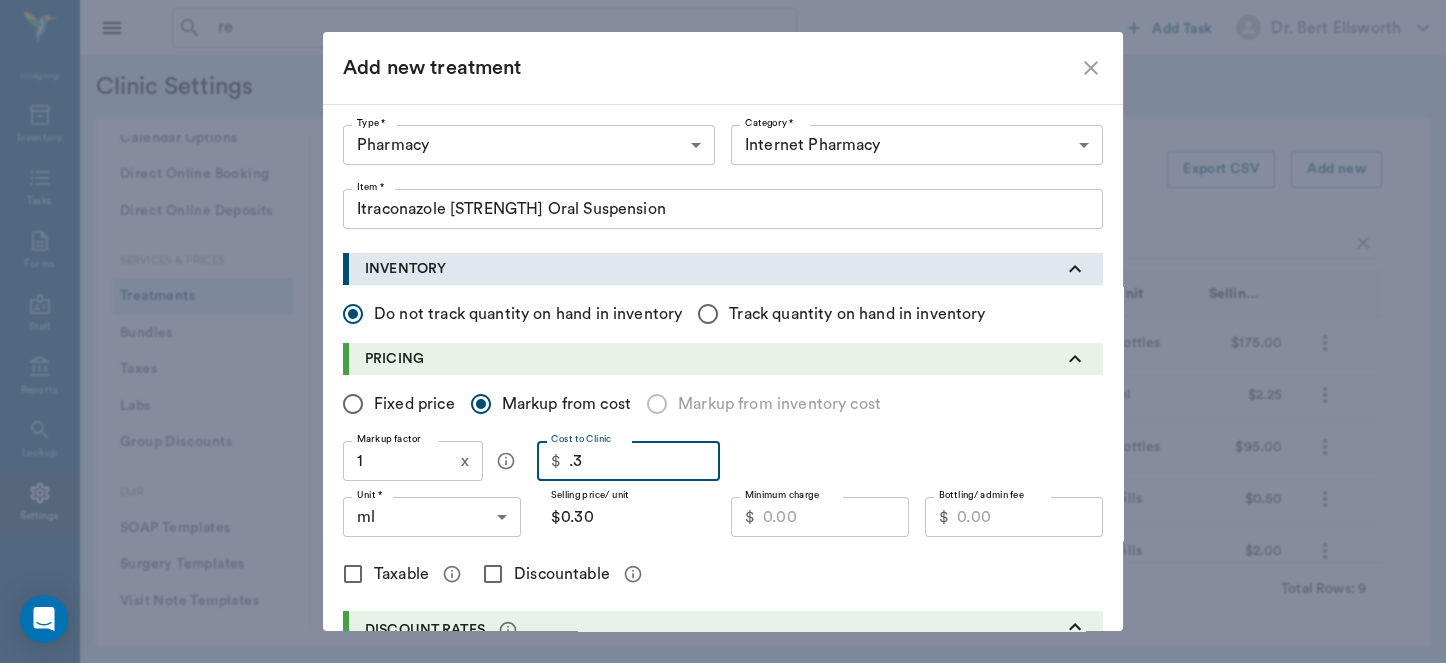 type on "$0.35" 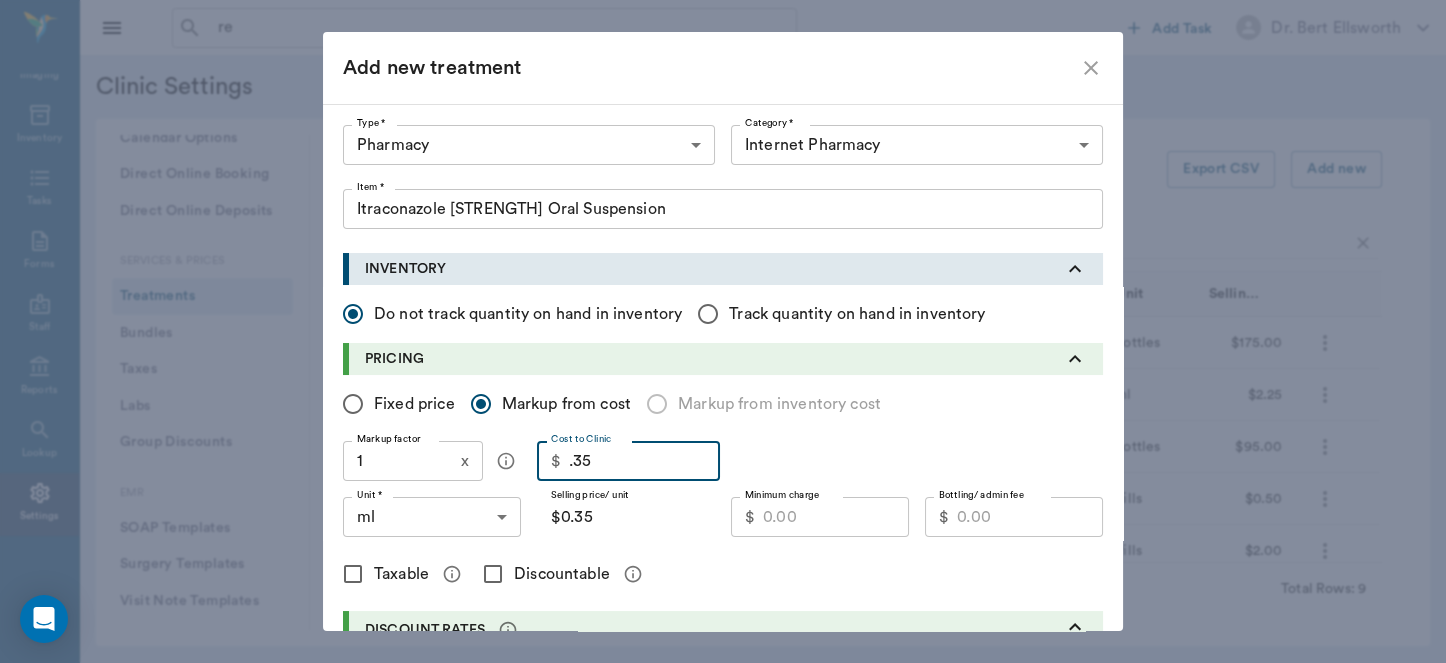 type on "0.35" 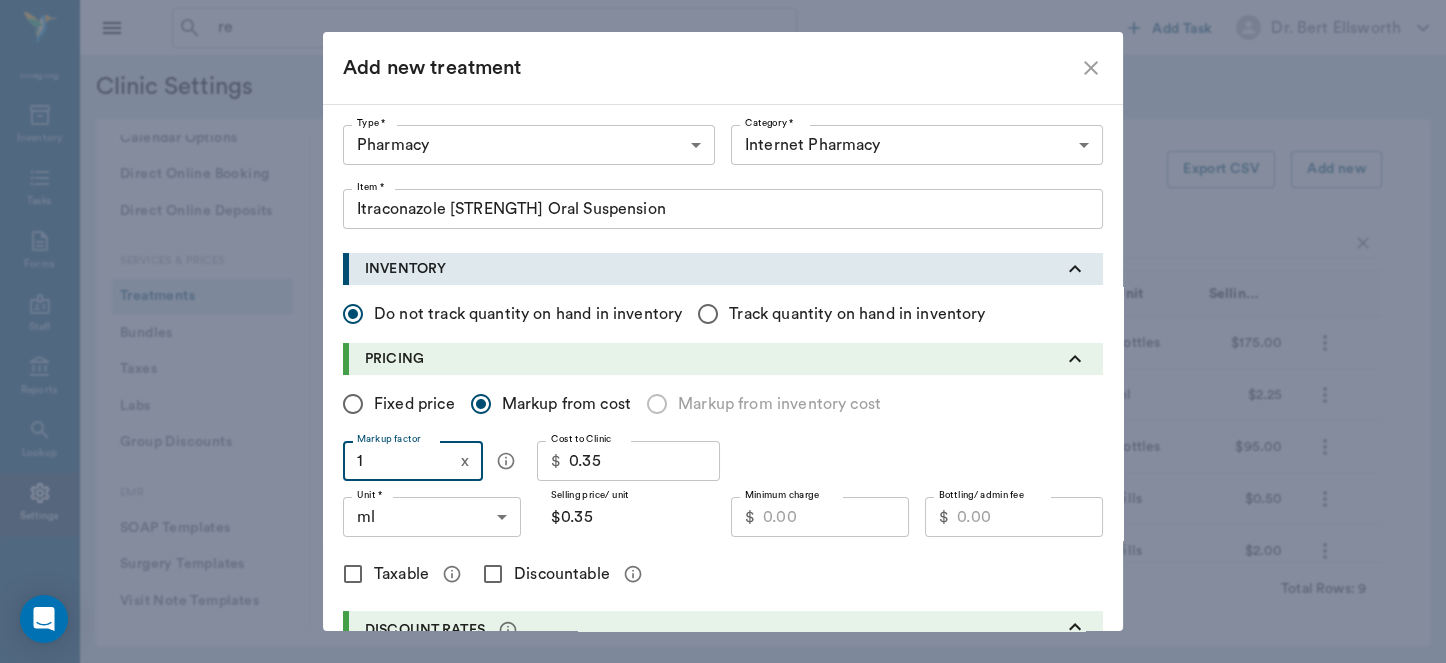 click on "1" at bounding box center (398, 461) 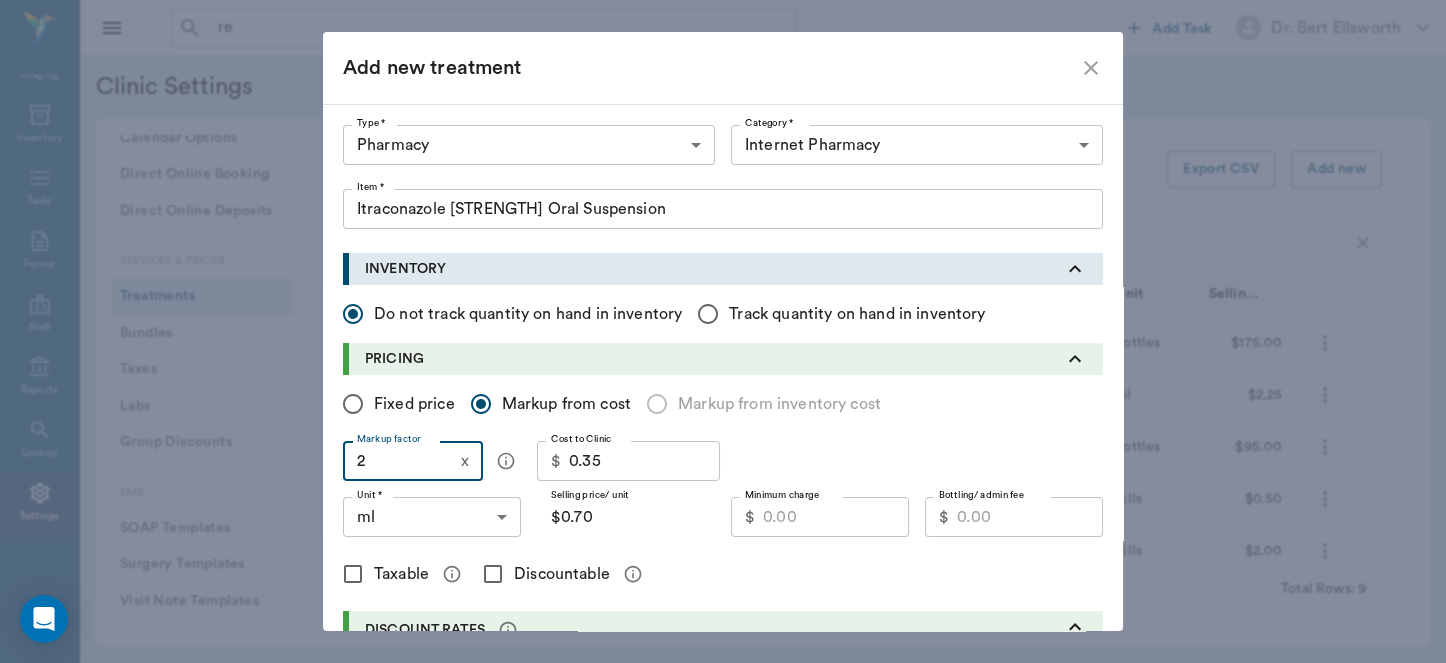 type on "2" 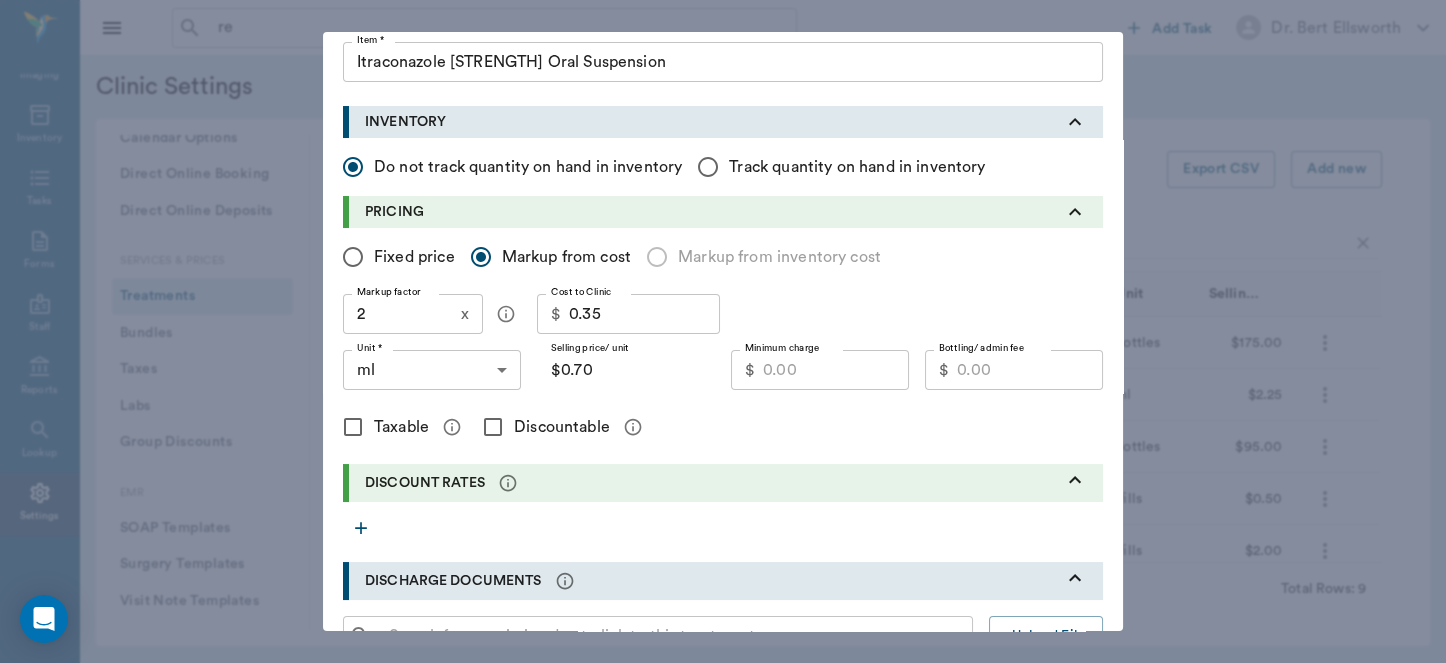 scroll, scrollTop: 144, scrollLeft: 0, axis: vertical 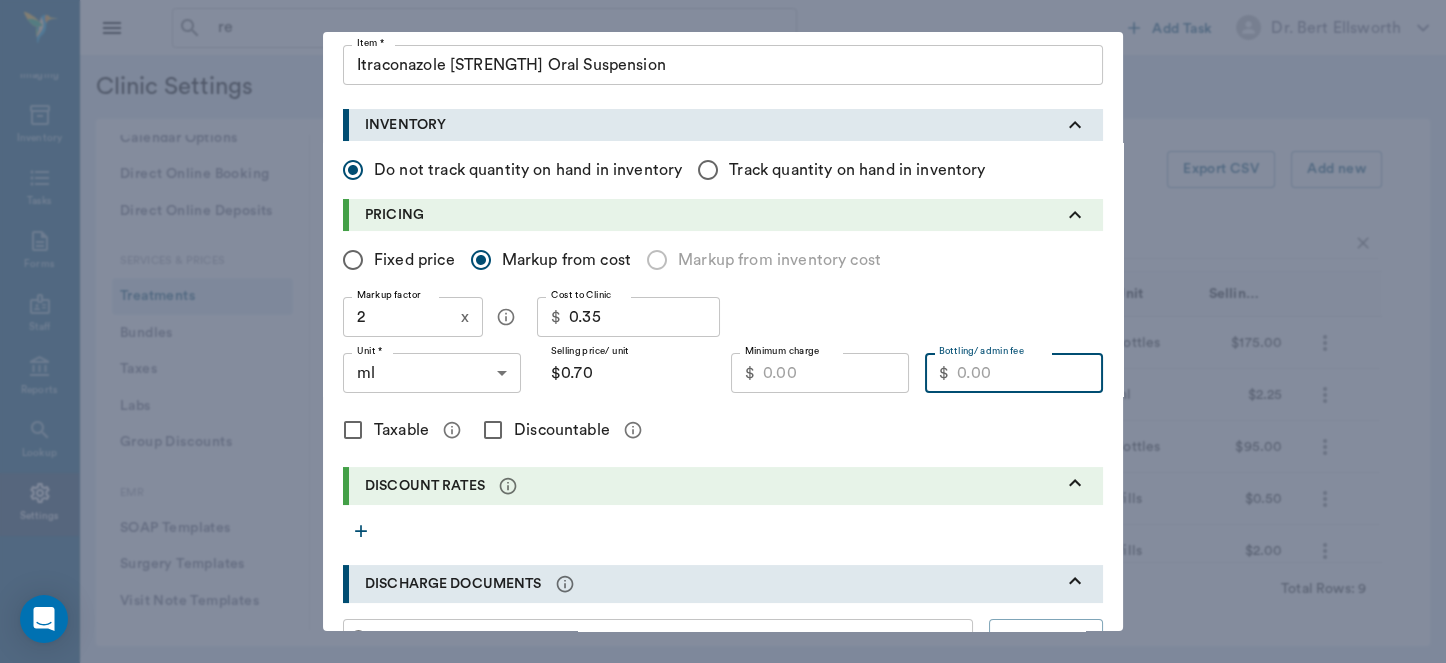 click on "Bottling/ admin fee" at bounding box center [1030, 373] 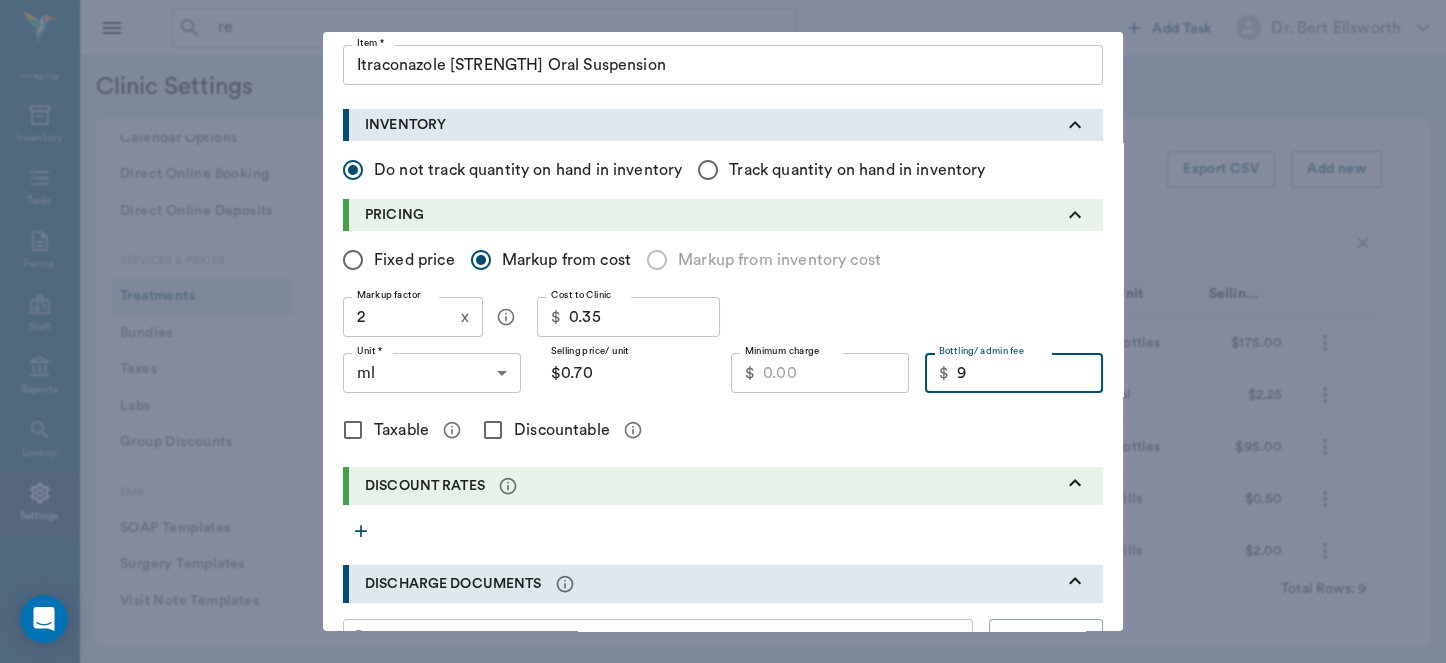 type on "9.00" 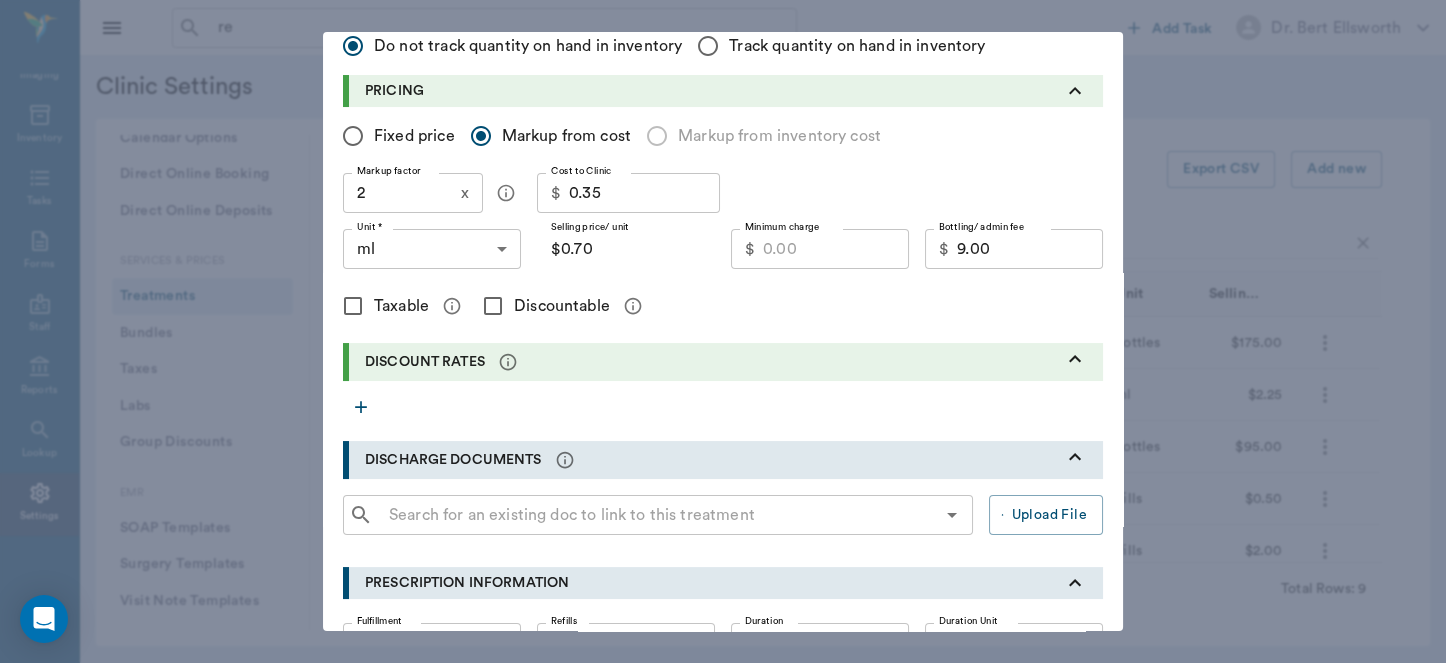 scroll, scrollTop: 297, scrollLeft: 0, axis: vertical 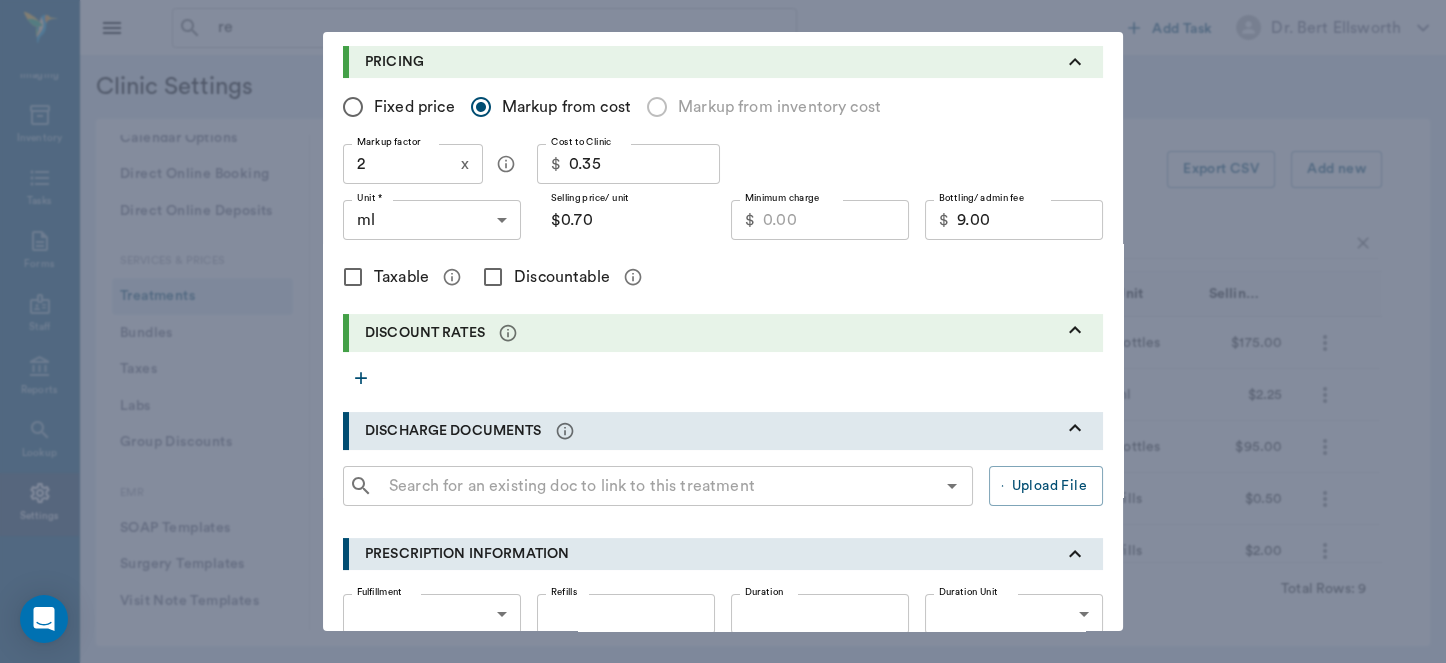click 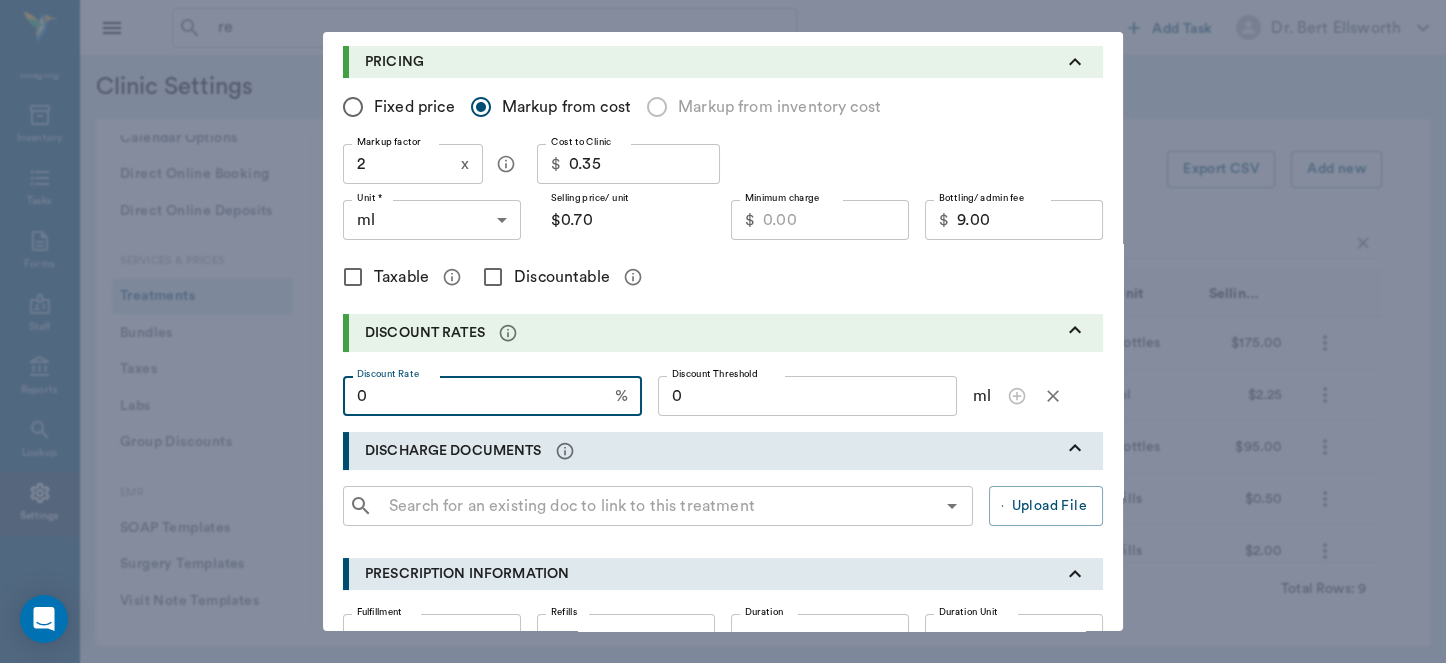 click on "0" at bounding box center [475, 396] 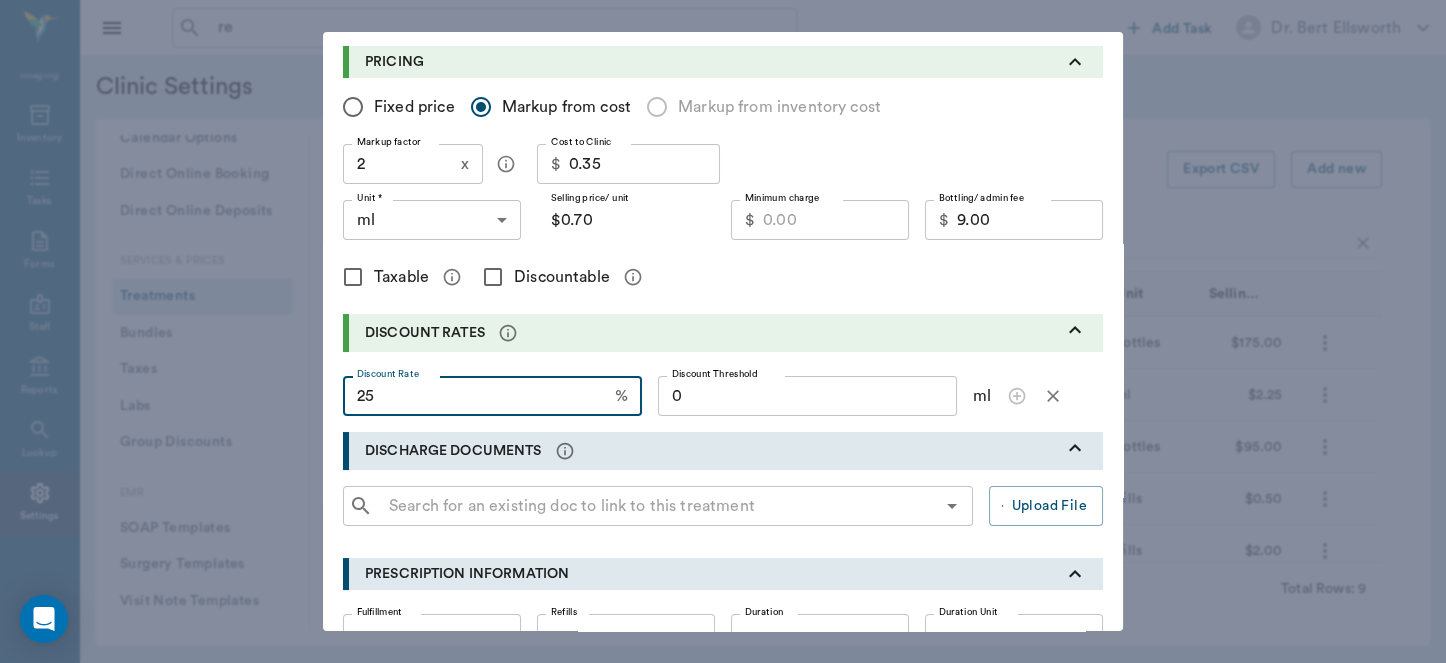 type on "25" 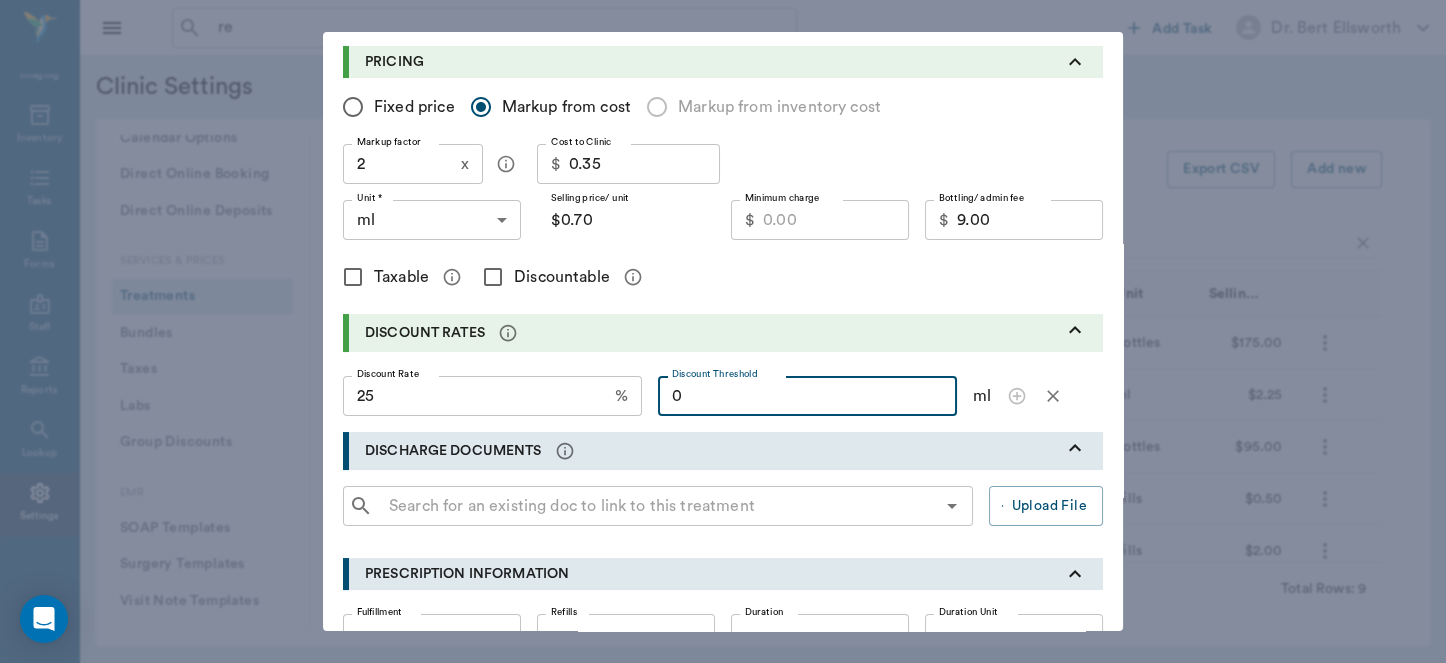 click on "0" at bounding box center (807, 396) 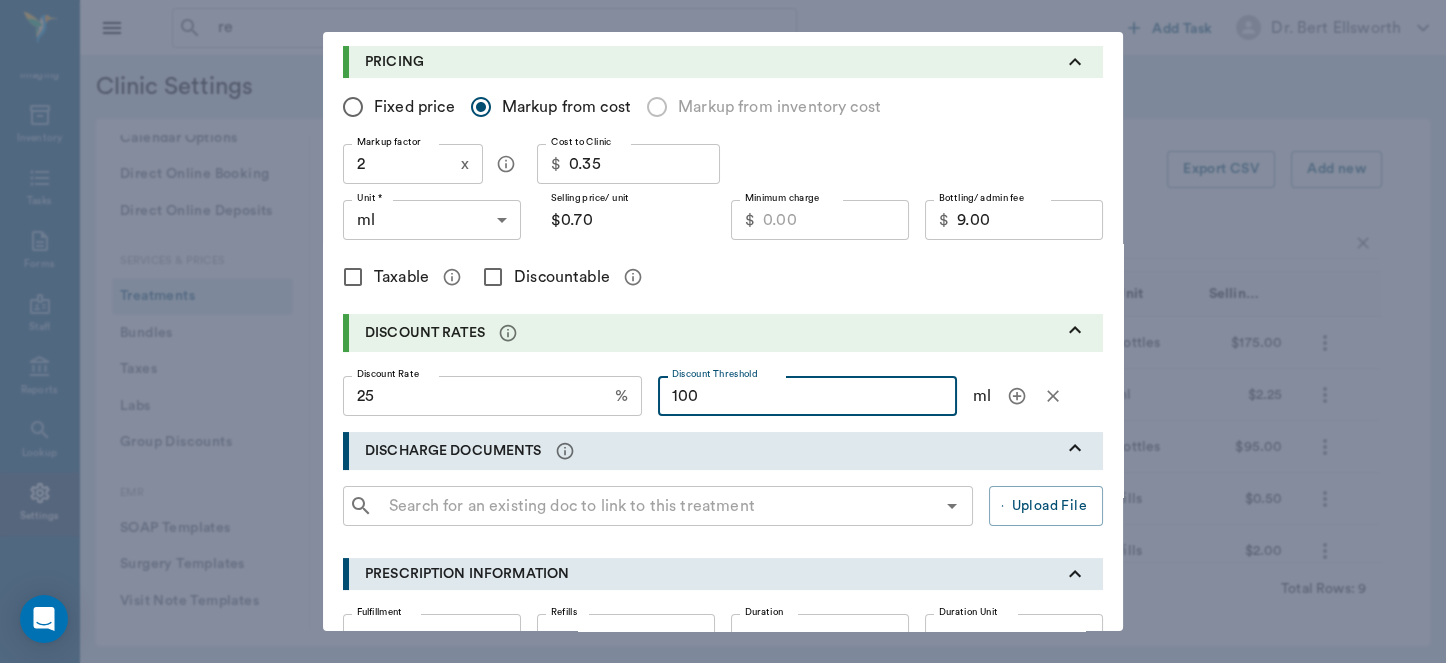 type on "100" 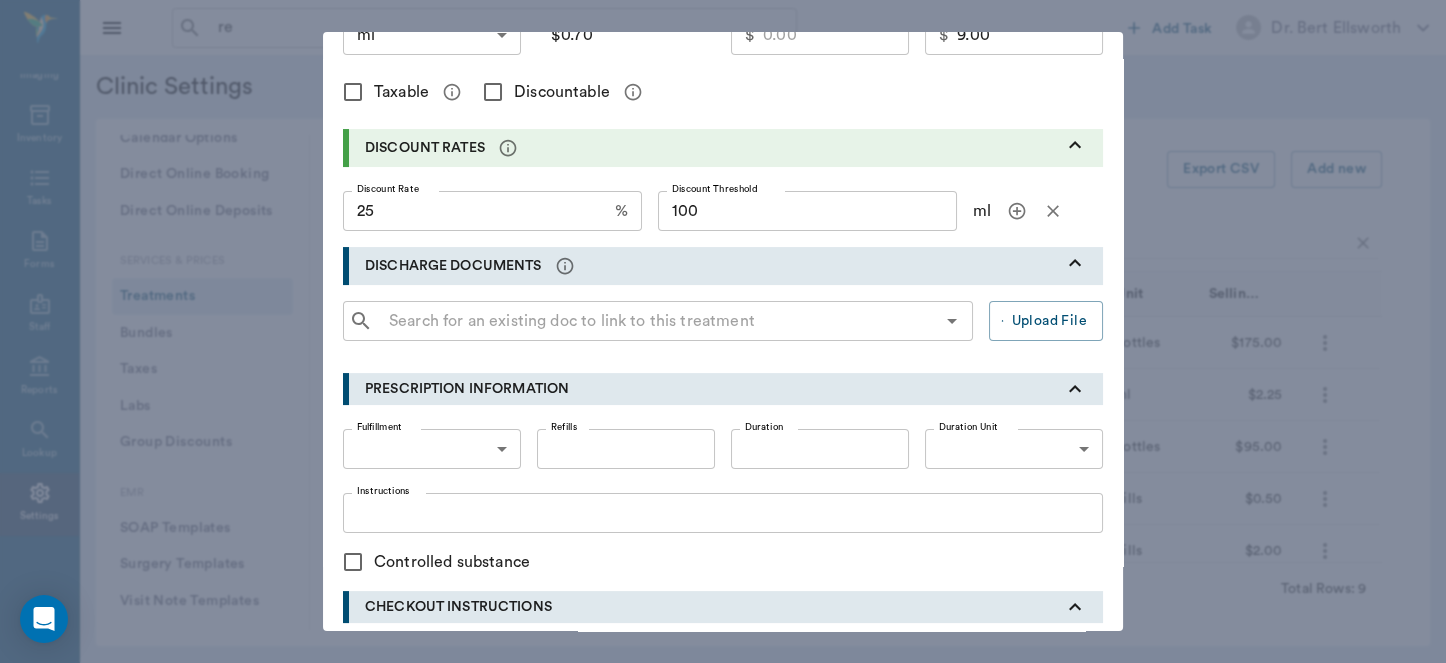 scroll, scrollTop: 529, scrollLeft: 0, axis: vertical 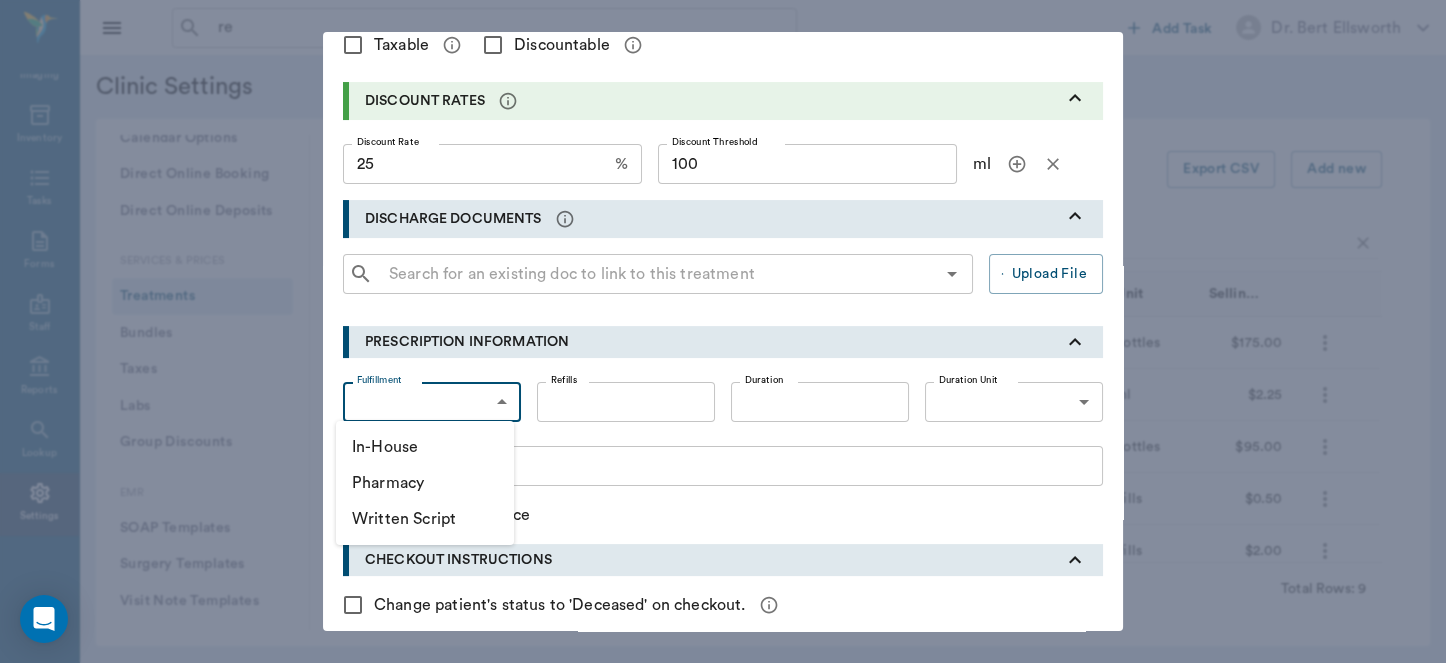 click on "Add new treatment Type * Pharmacy [NUMBER] Type * Category * Internet Pharmacy [NUMBER] Category * Item * Itraconazole [STRENGTH] Oral Suspension Item * INVENTORY Do not track quantity on hand in inventory Track quantity on hand in inventory PRICING Fixed price Markup from cost Markup from inventory cost Markup factor 2 x Markup factor Cost to Clinic $ [PRICE] Cost to Clinic Unit * ml ML Unit * Selling Price/Unit Pharmacy Bottles $[PRICE] Pharmacy" at bounding box center [723, 331] 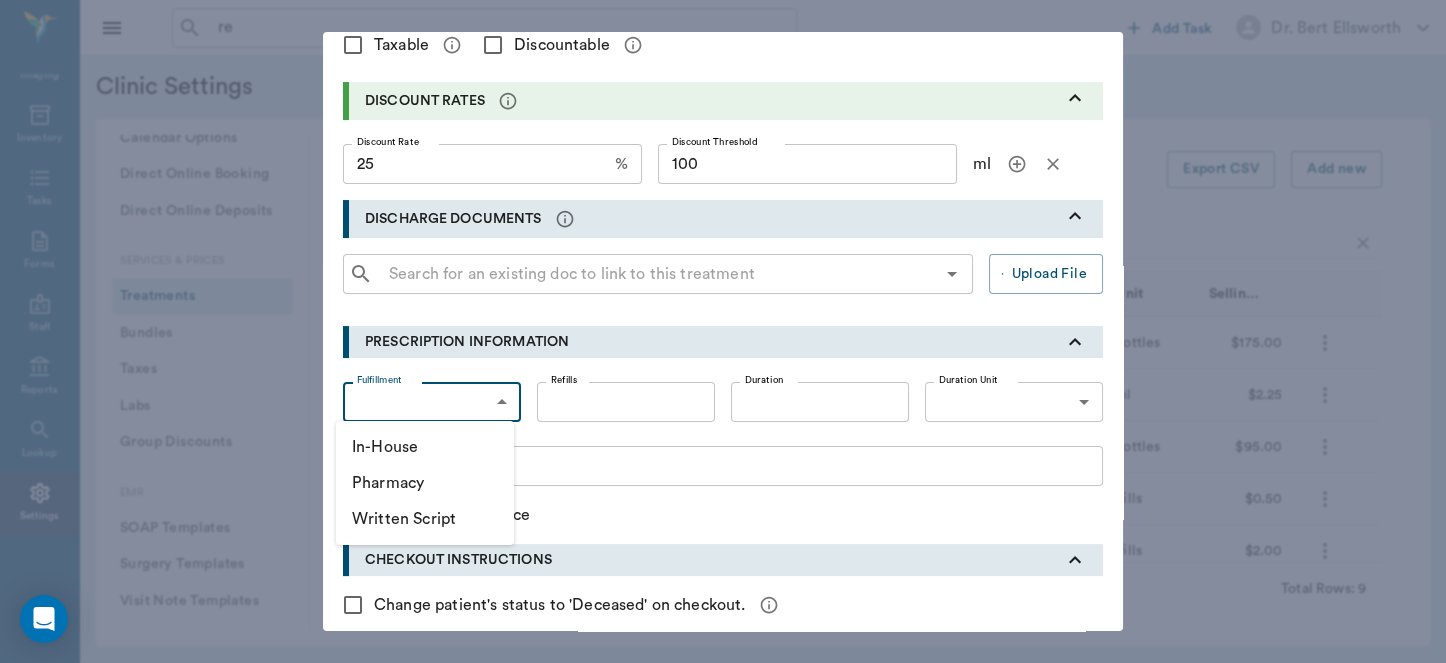 click on "In-House" at bounding box center (425, 447) 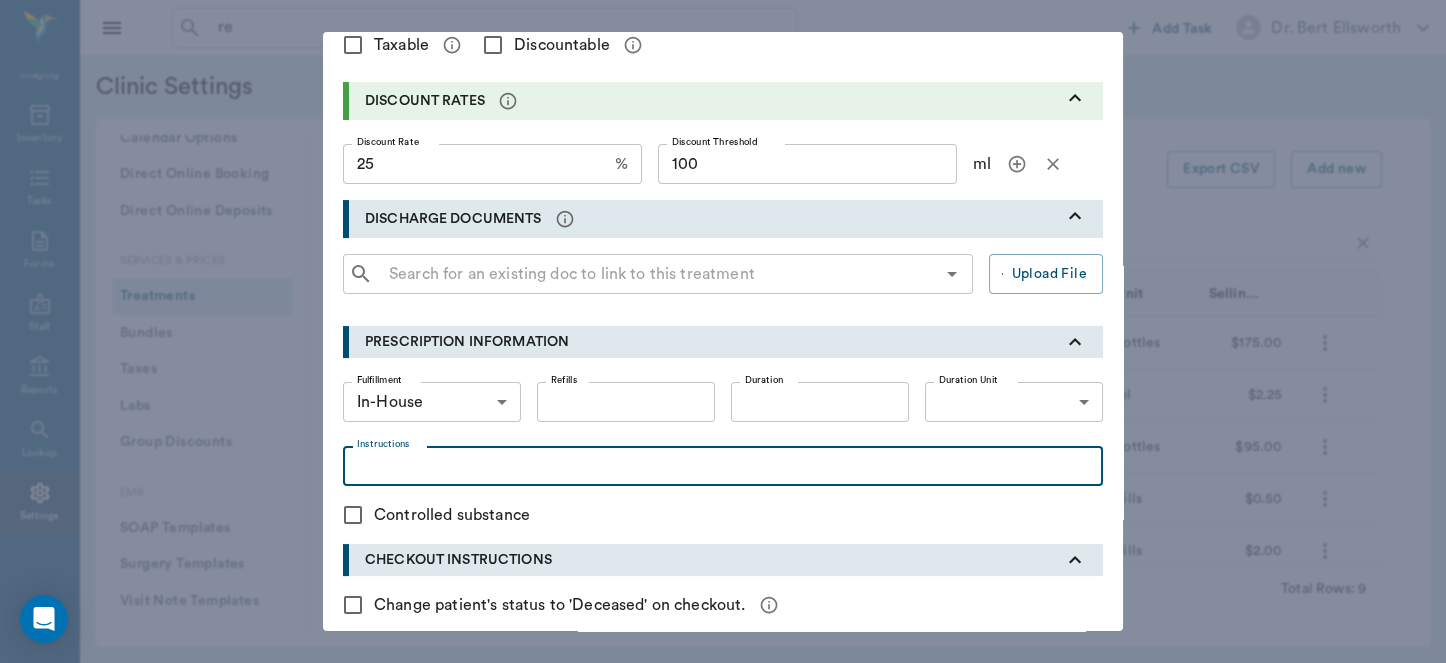 click on "Instructions" at bounding box center (723, 466) 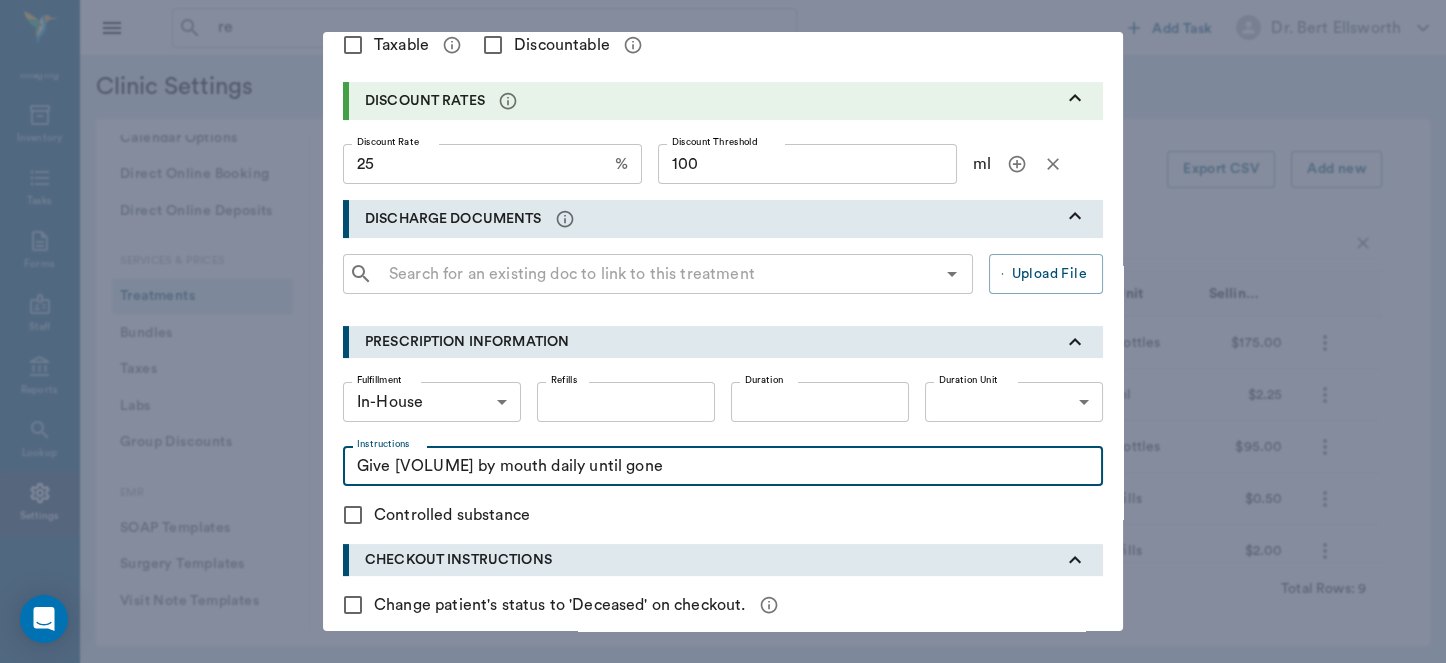 type on "Give [VOLUME] by mouth daily until gone" 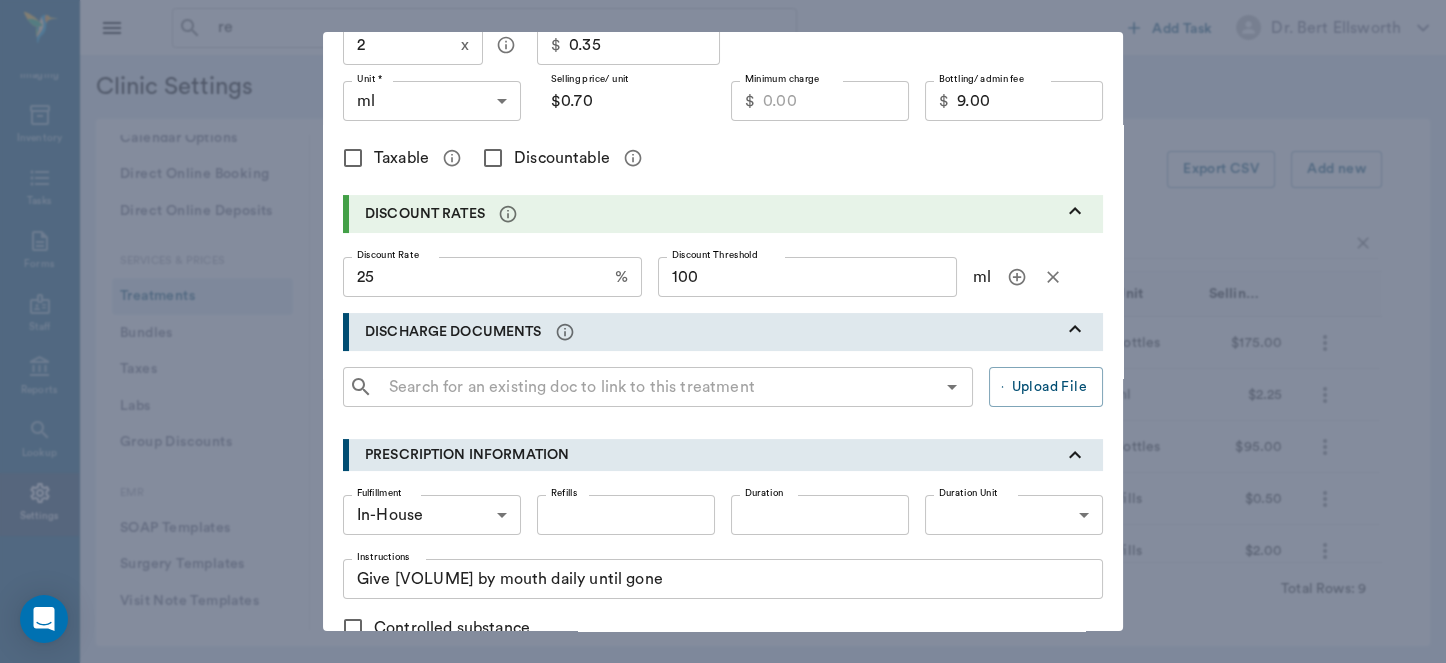 scroll, scrollTop: 309, scrollLeft: 0, axis: vertical 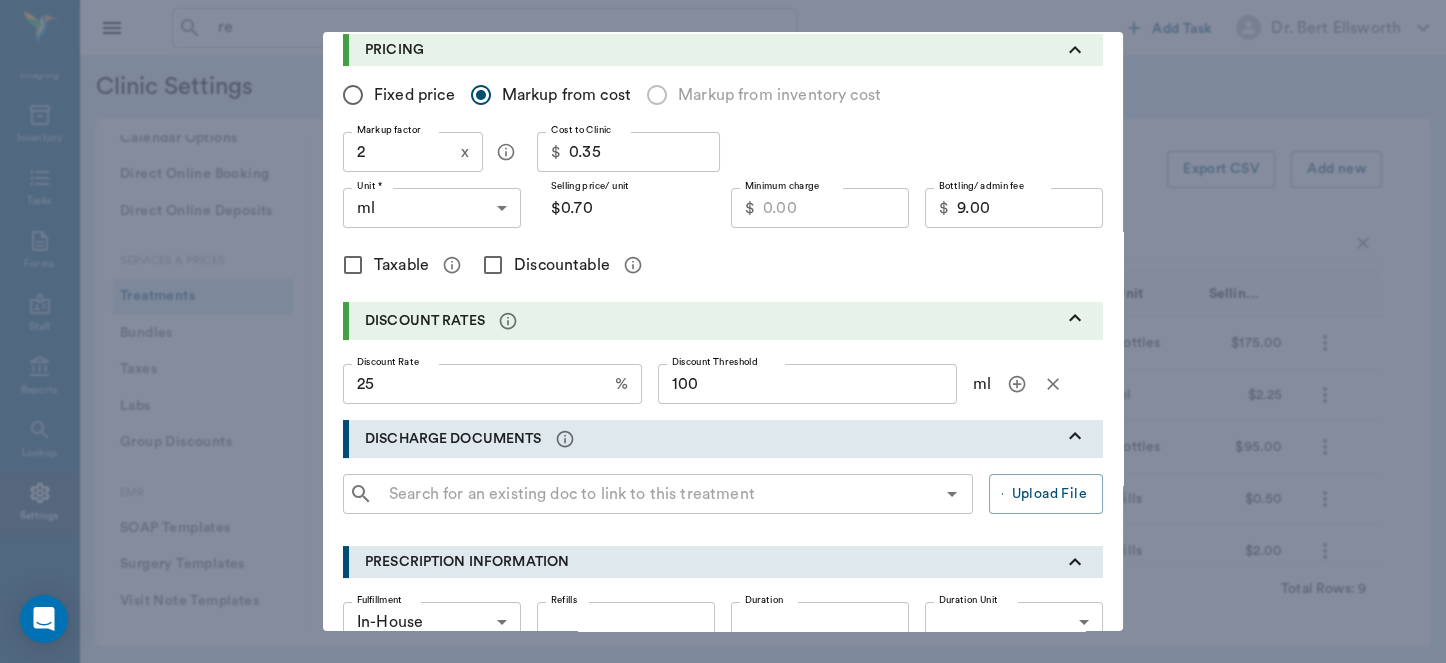 click on "Discountable" at bounding box center [493, 265] 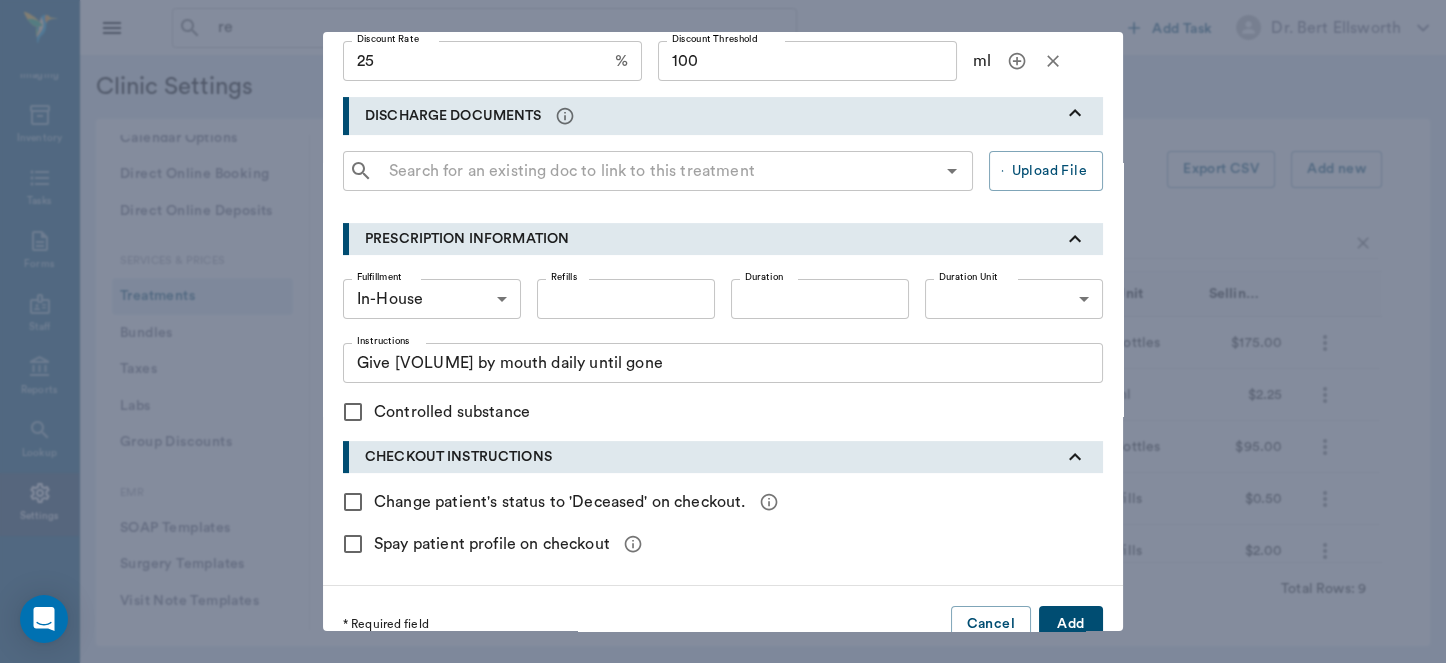 scroll, scrollTop: 662, scrollLeft: 0, axis: vertical 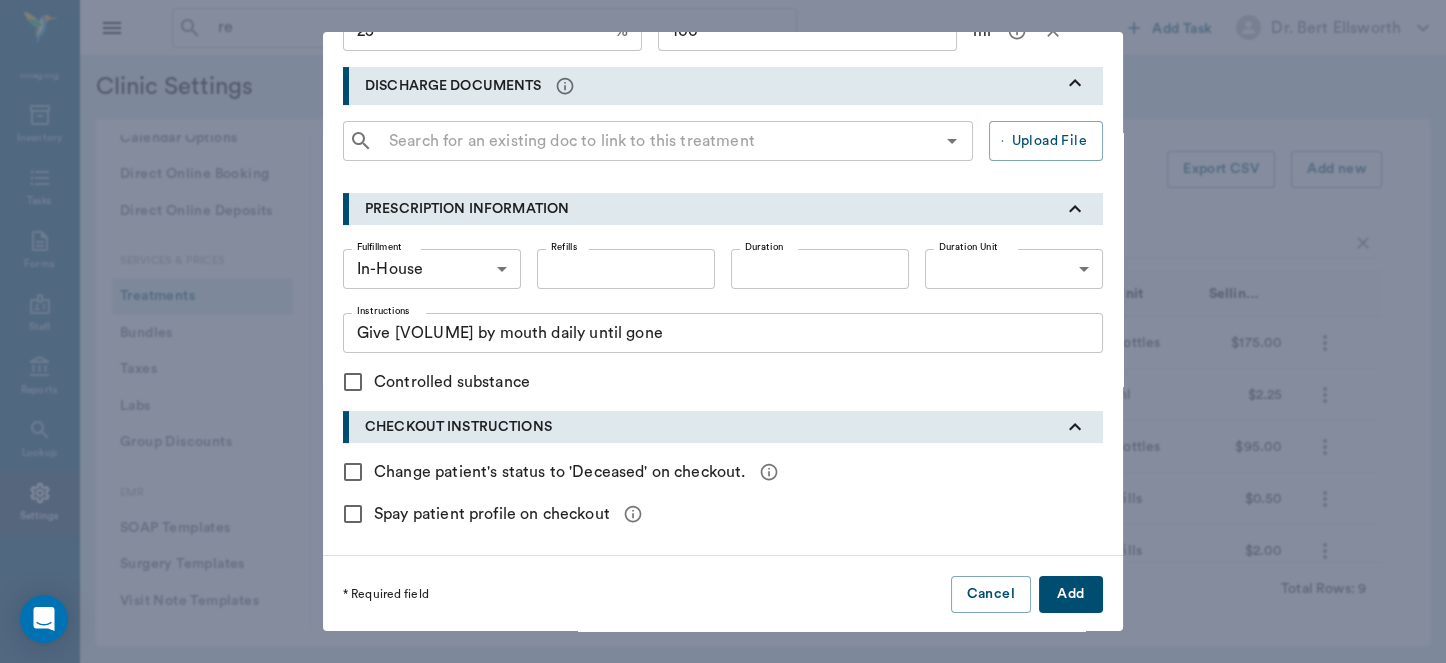 click on "Add" at bounding box center [1071, 594] 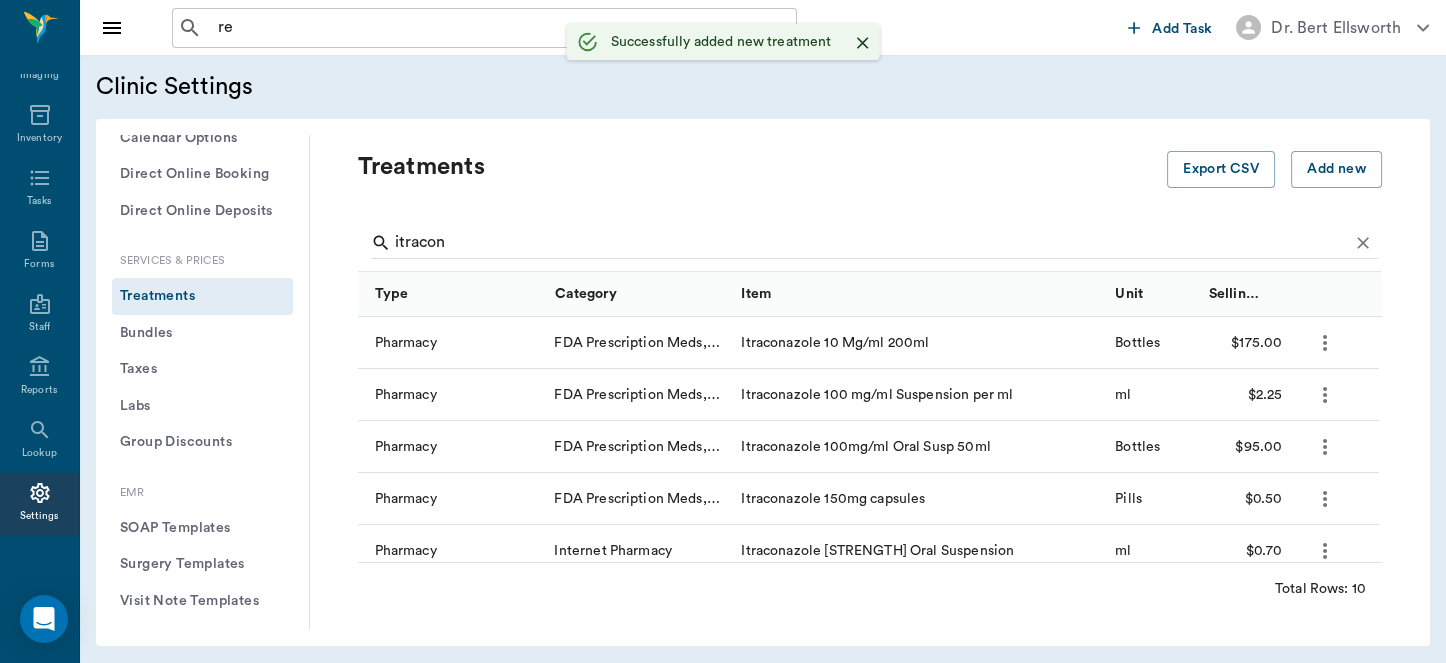 type 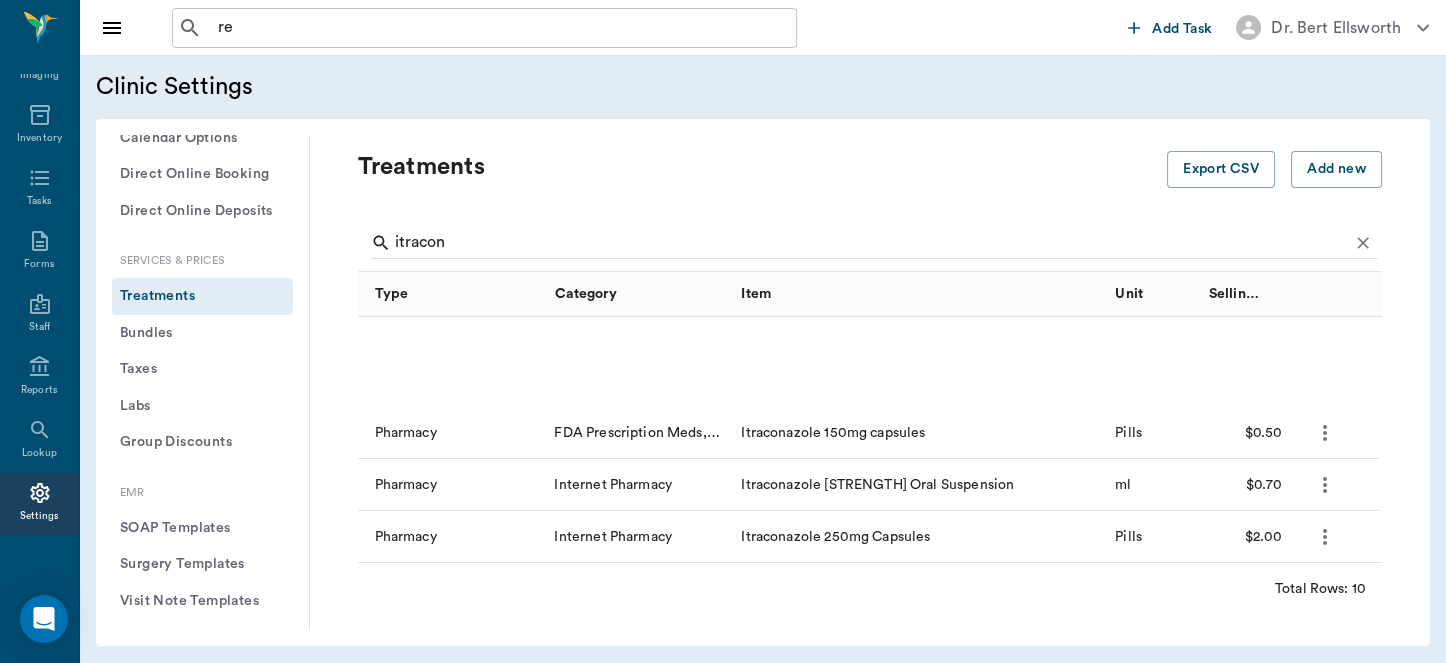 scroll, scrollTop: 274, scrollLeft: 0, axis: vertical 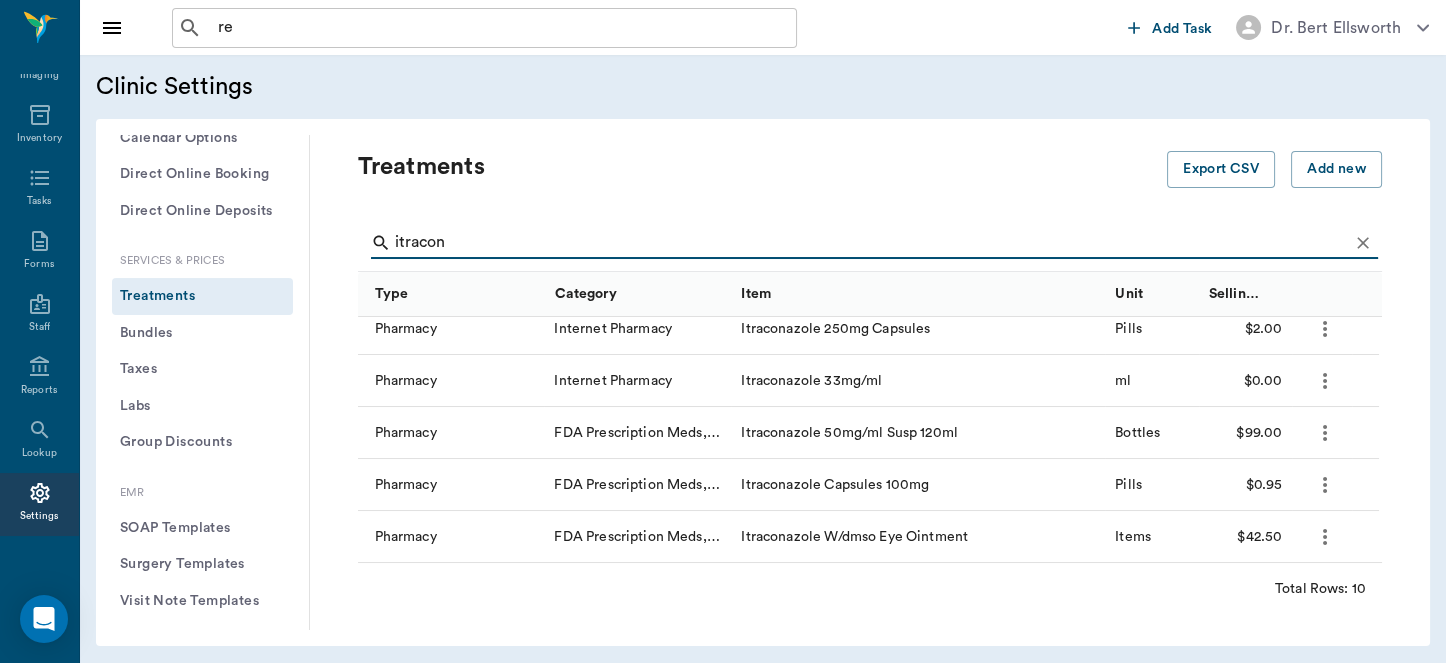 click on "itracon" at bounding box center [871, 243] 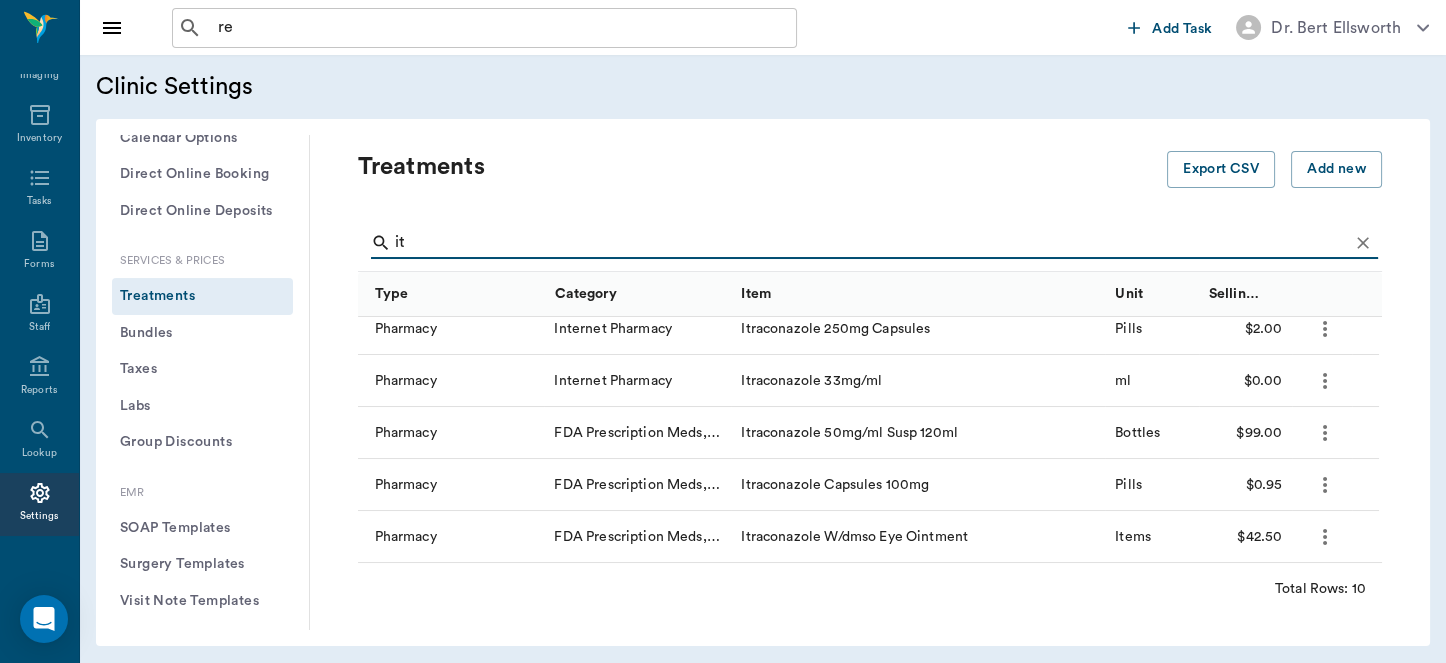 type on "i" 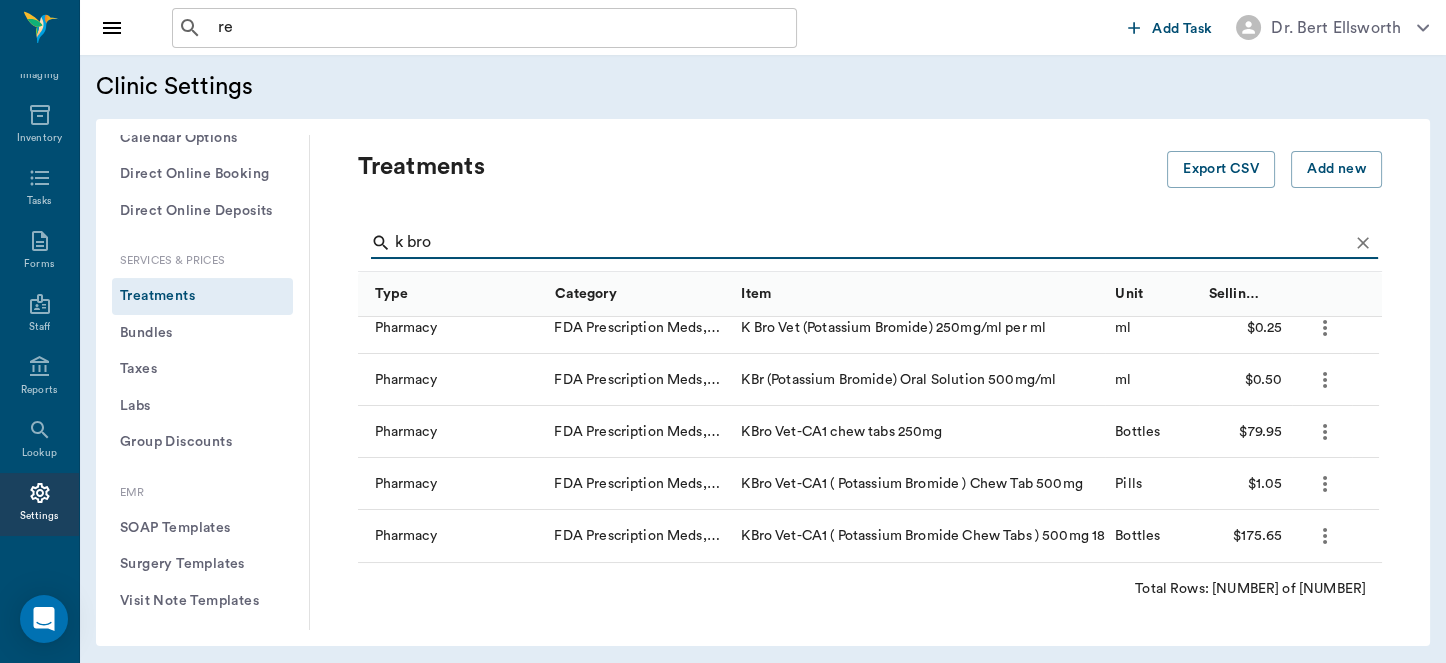 scroll, scrollTop: 66, scrollLeft: 0, axis: vertical 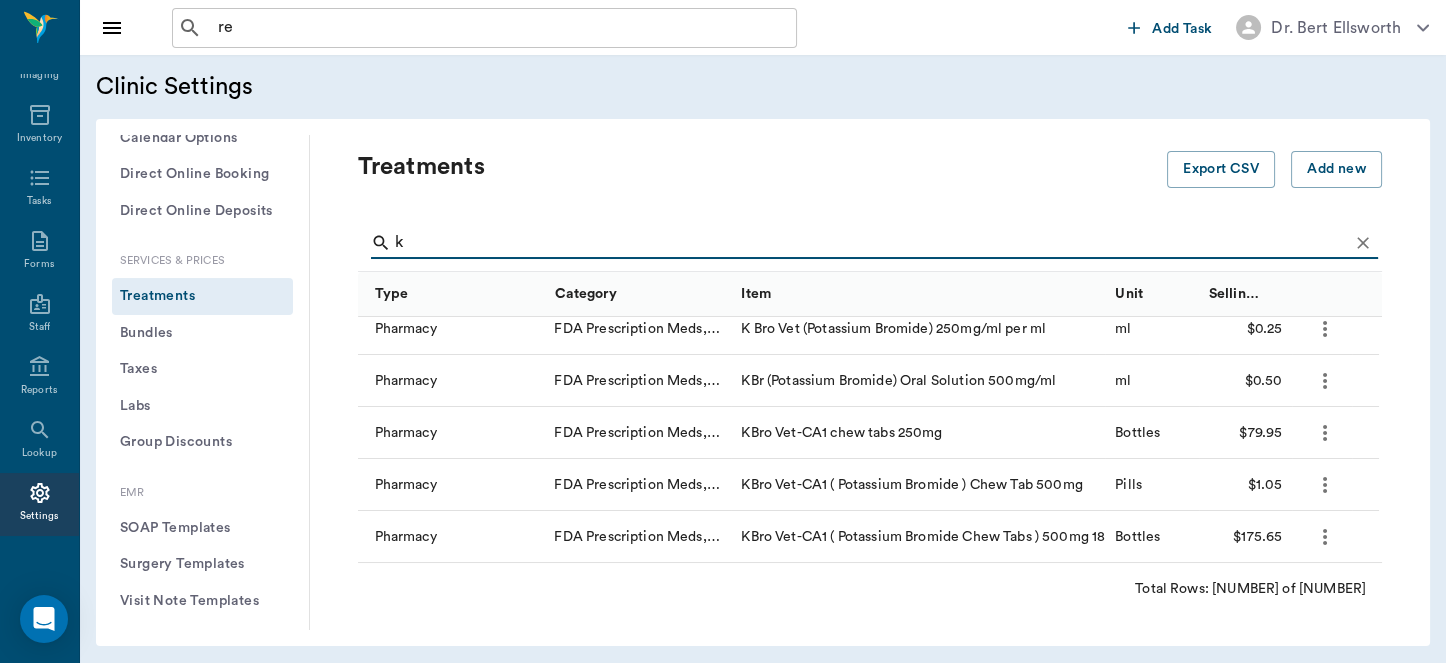 type on "k" 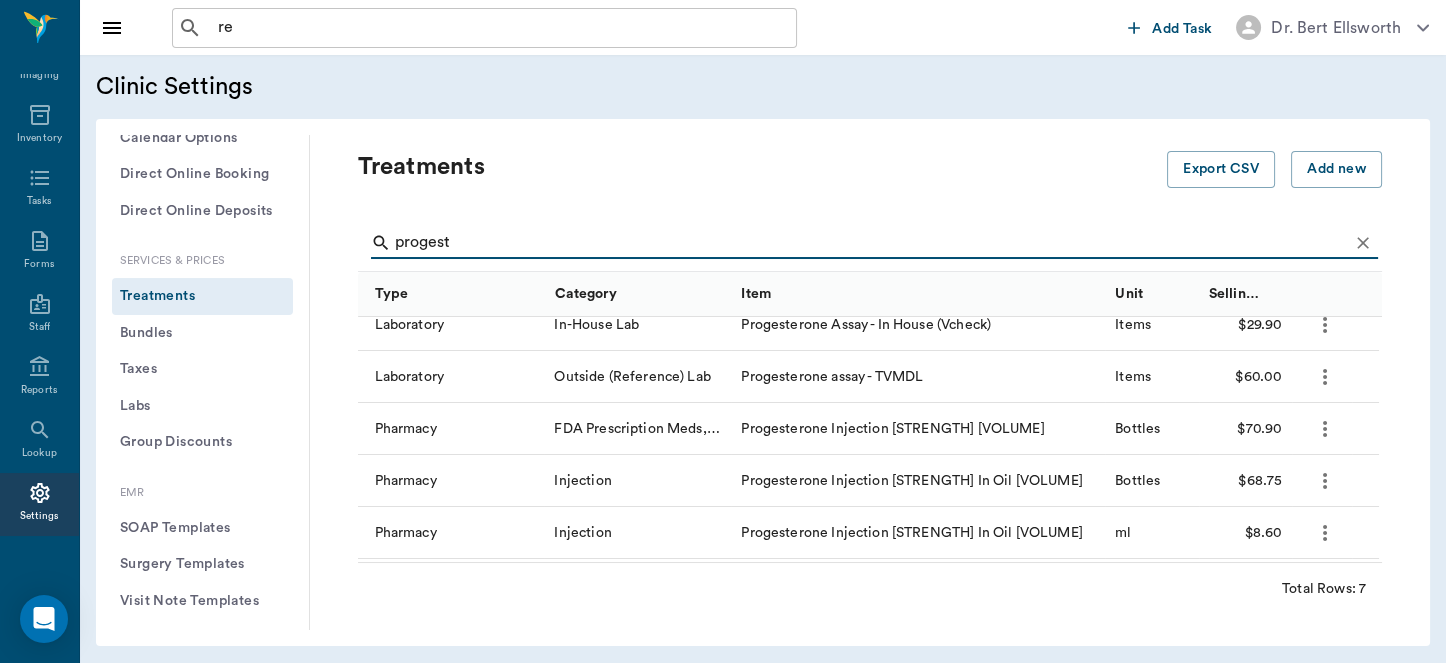 scroll, scrollTop: 67, scrollLeft: 0, axis: vertical 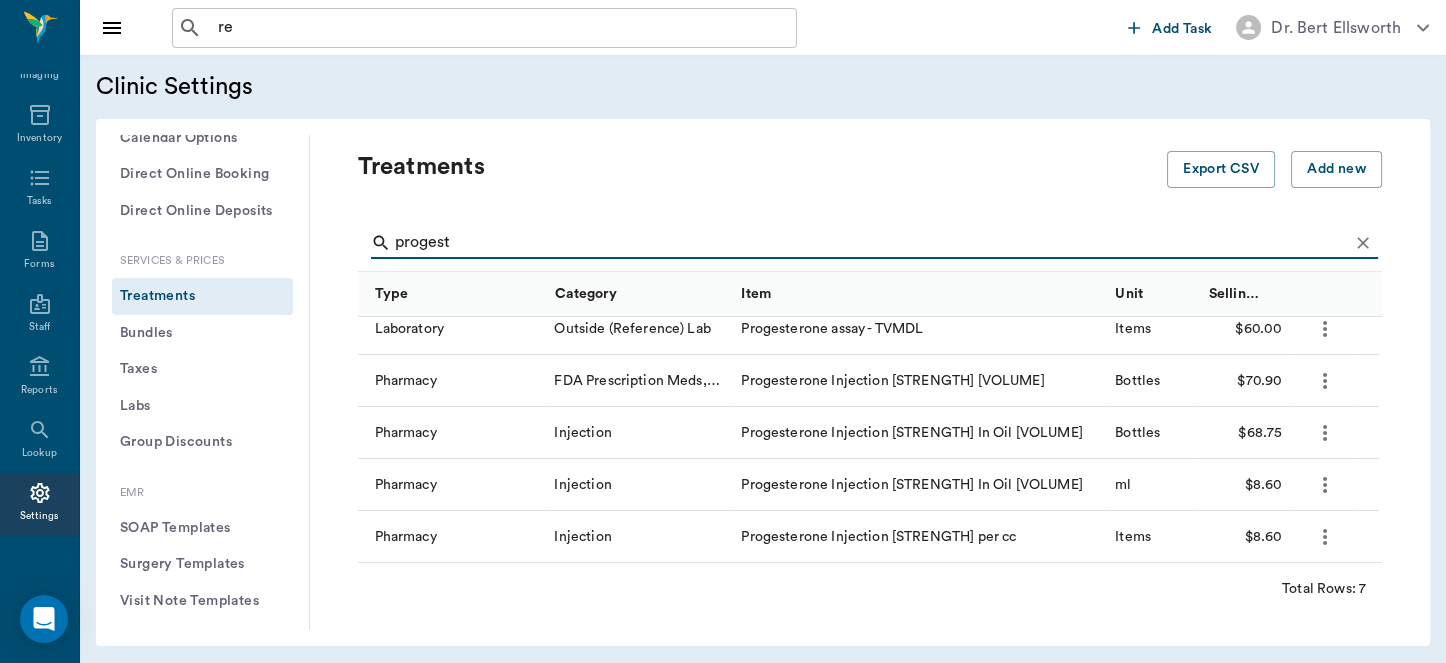 type on "progest" 